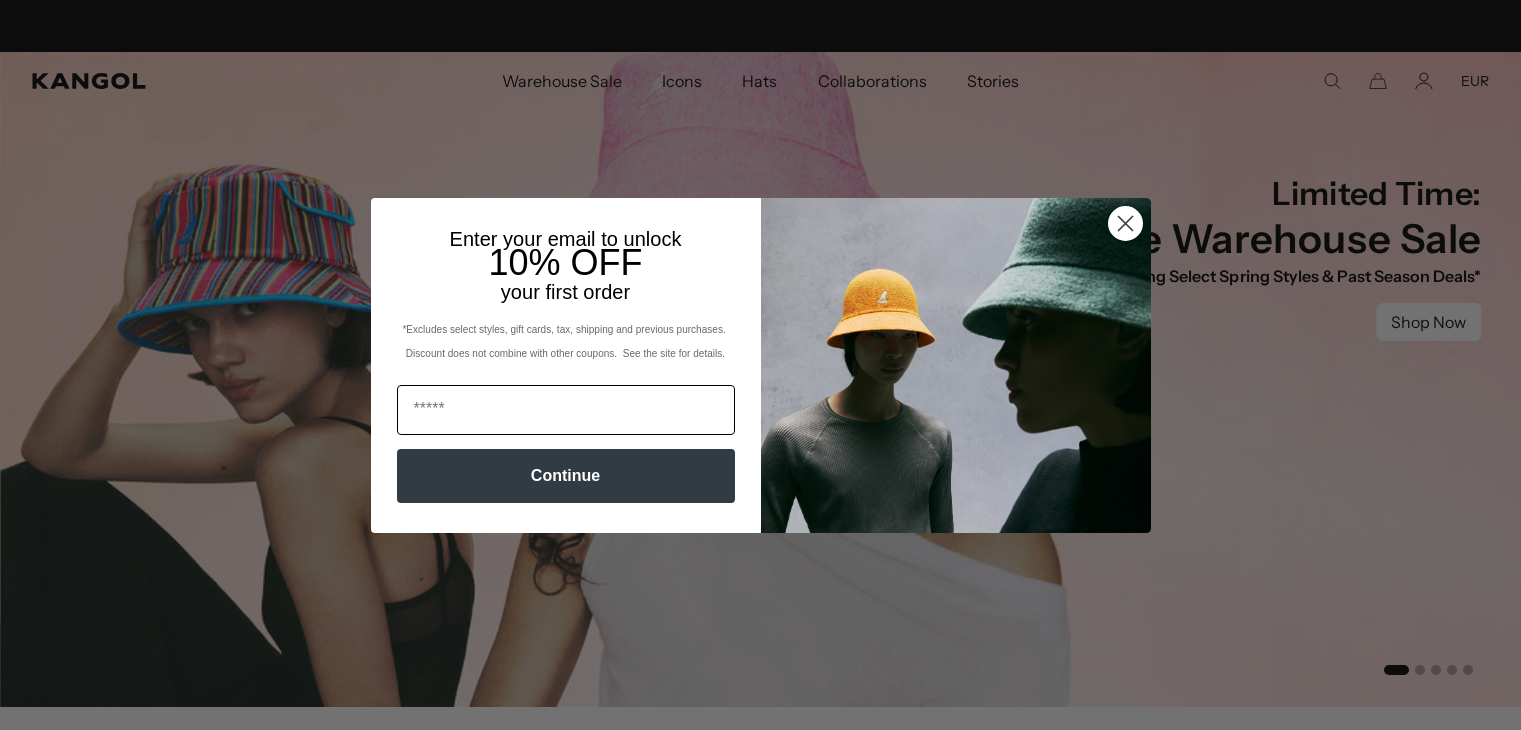 scroll, scrollTop: 0, scrollLeft: 0, axis: both 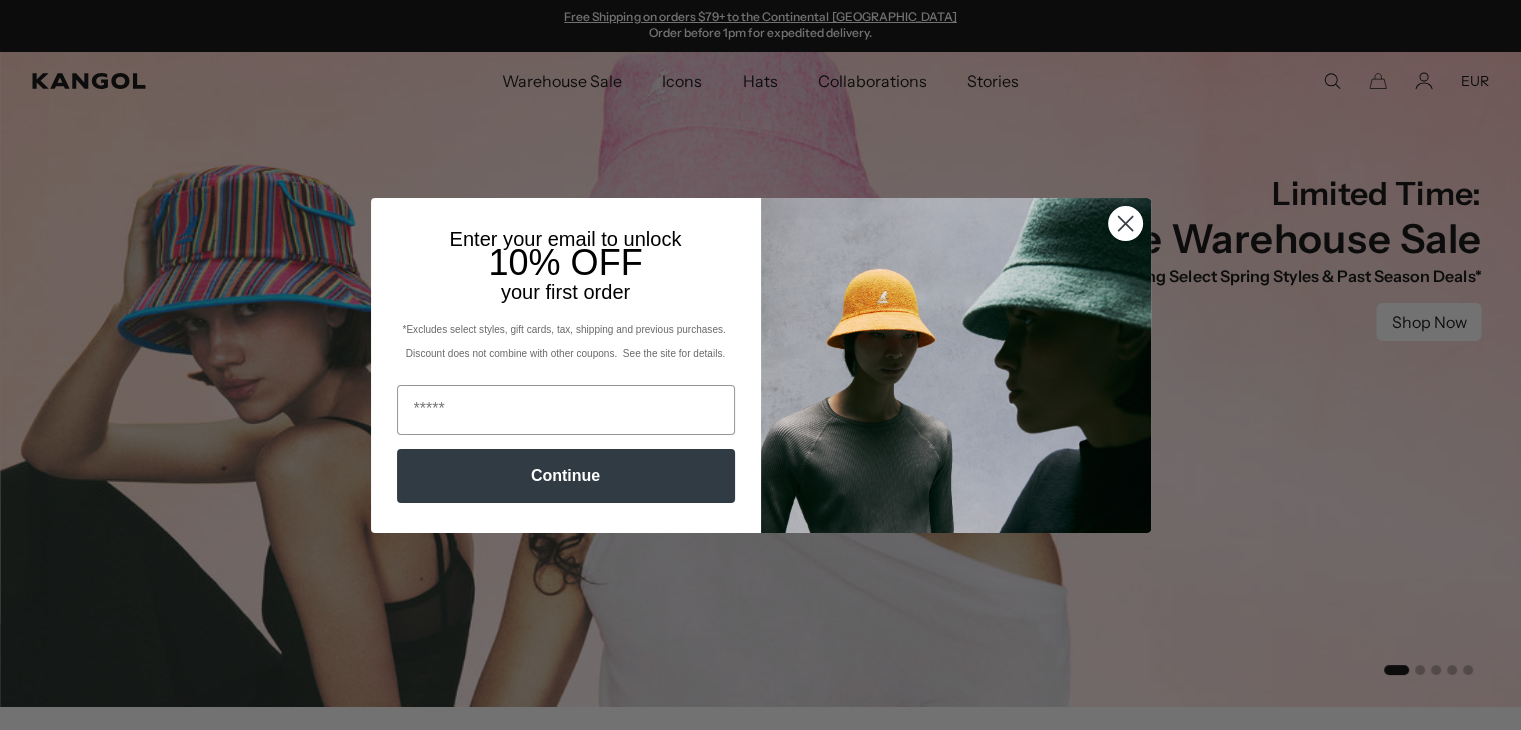click 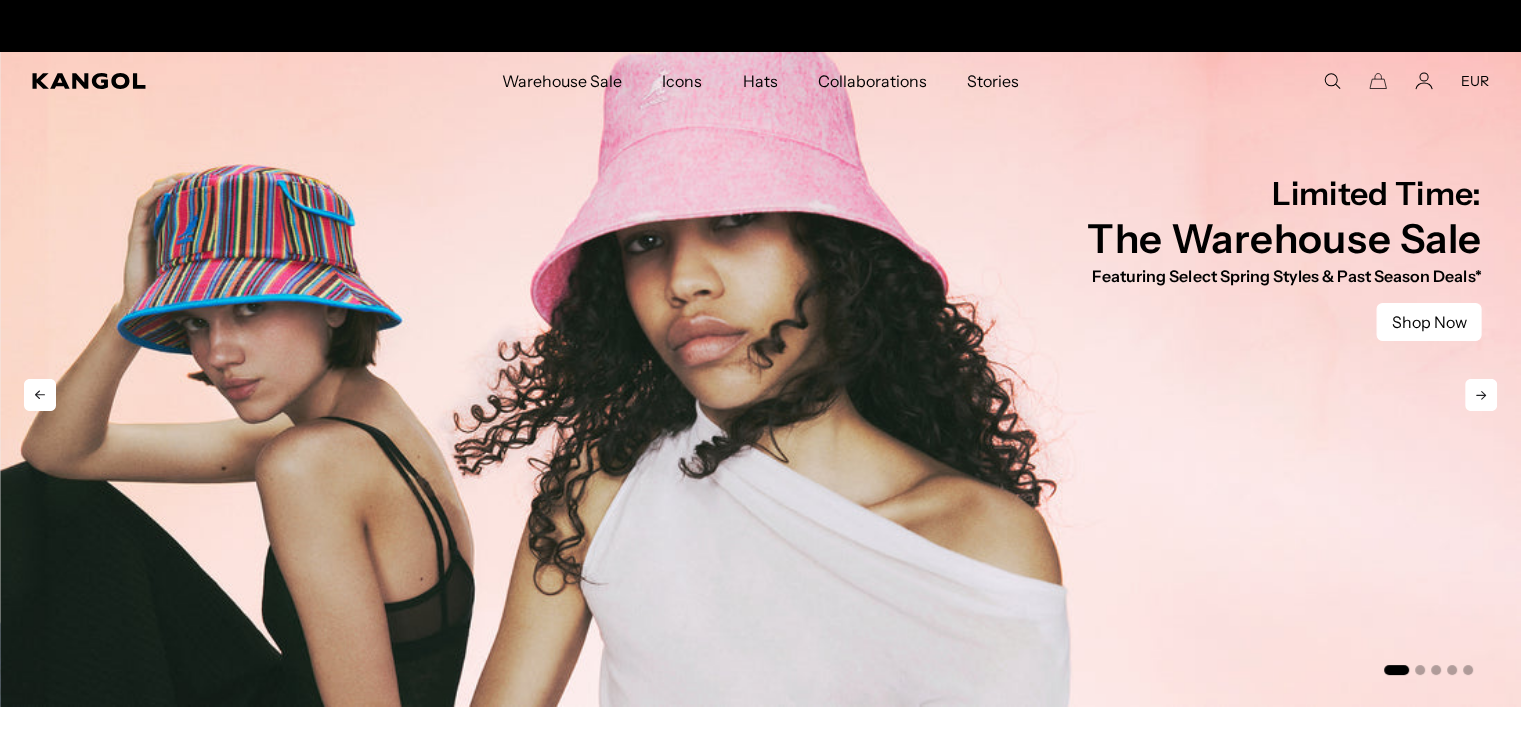 scroll, scrollTop: 0, scrollLeft: 0, axis: both 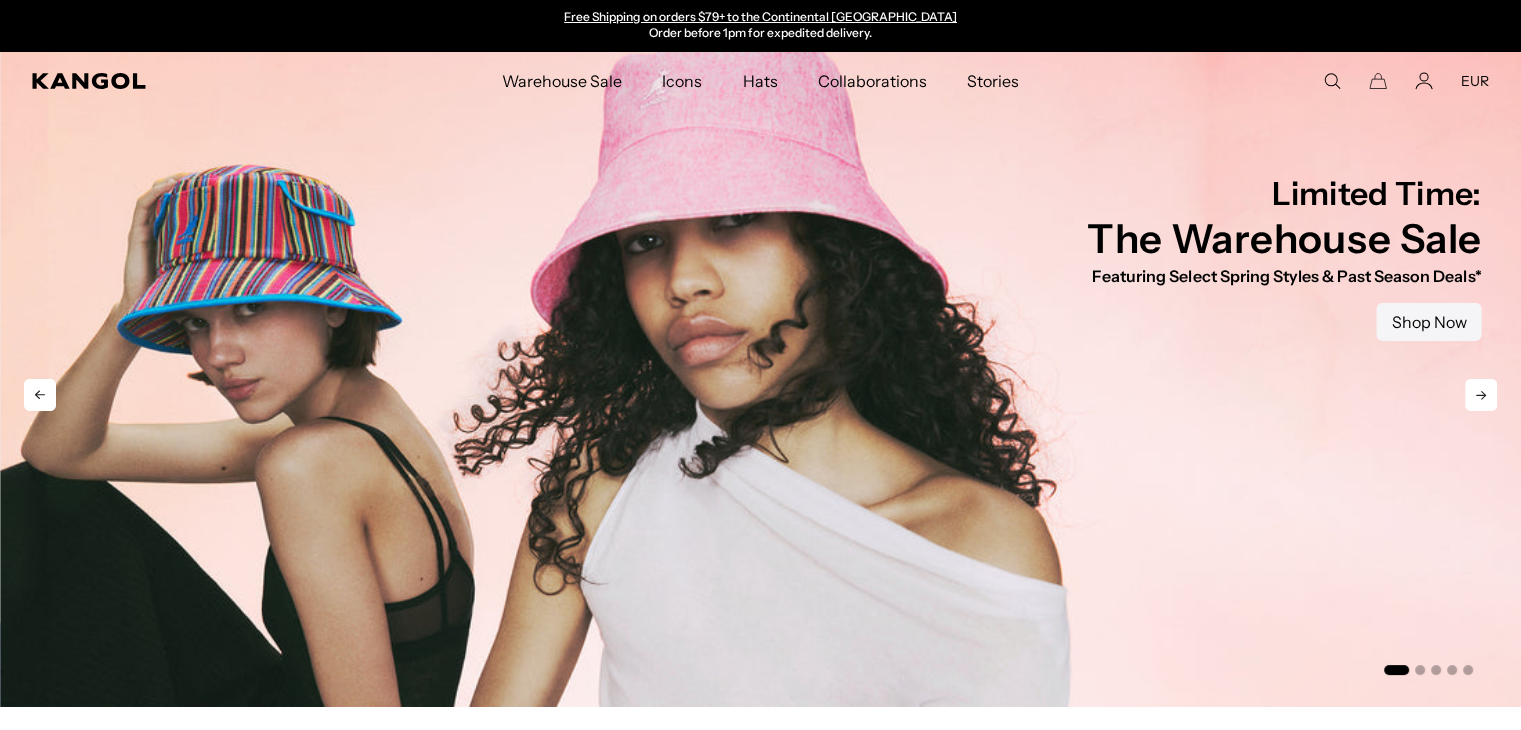 click on "Shop Now" at bounding box center (1428, 322) 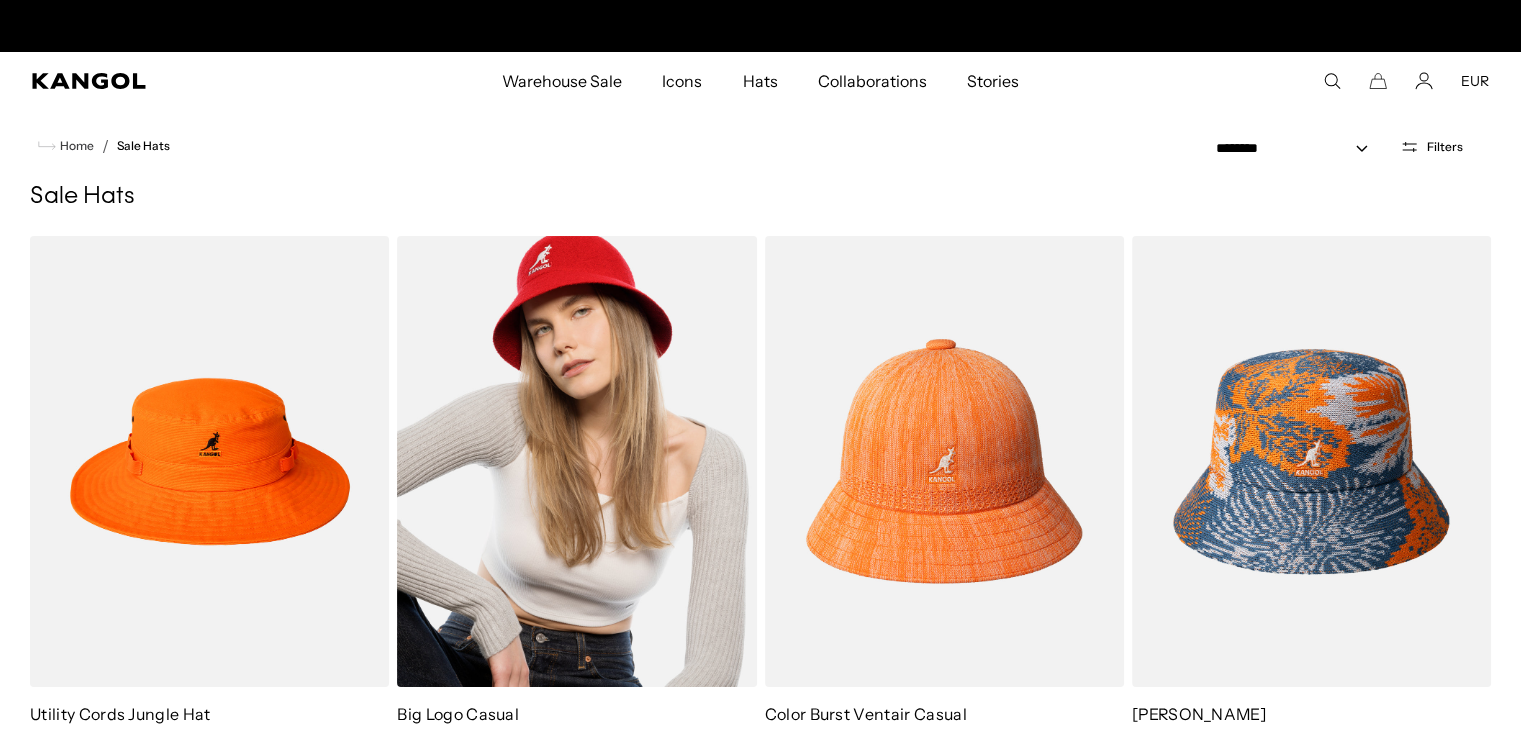 scroll, scrollTop: 0, scrollLeft: 0, axis: both 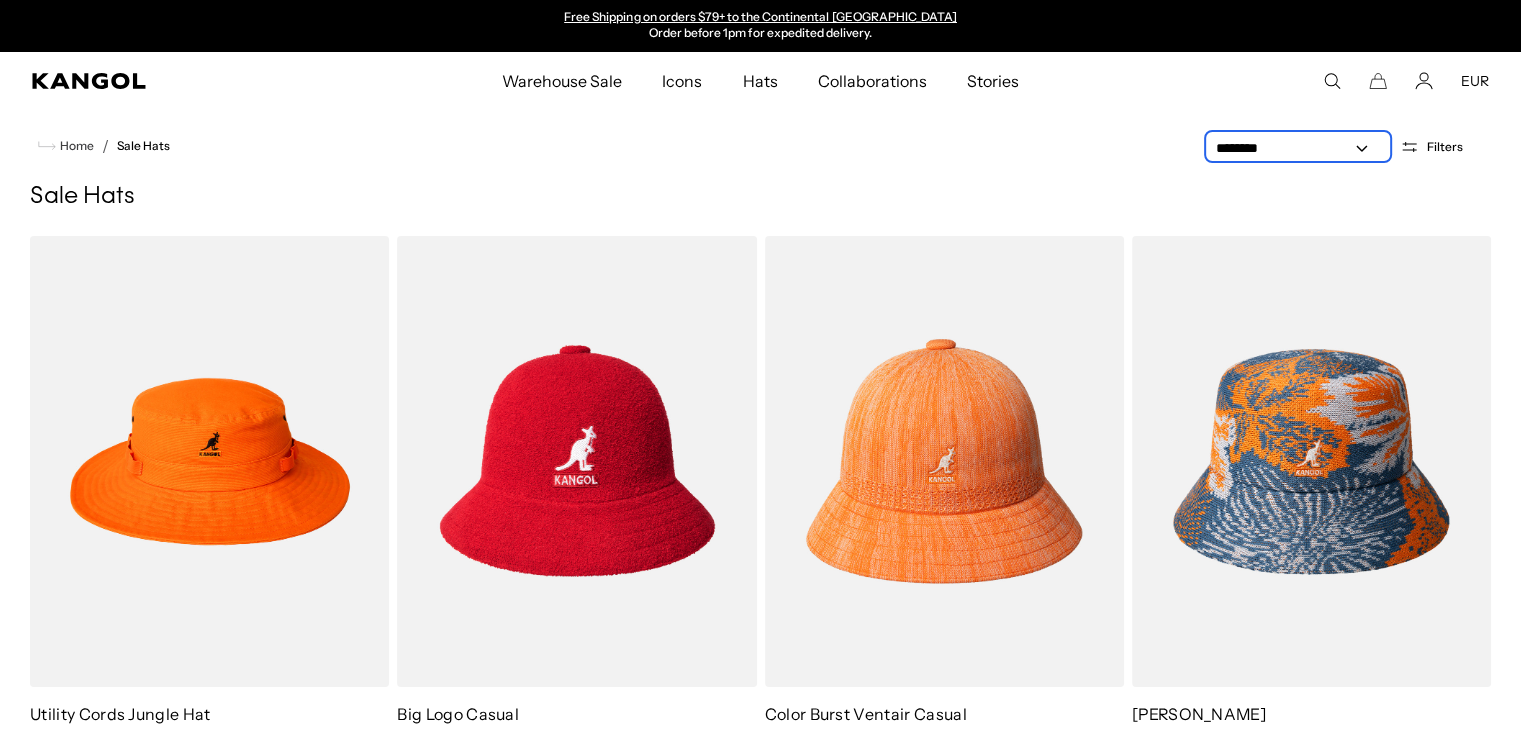 click on "**********" at bounding box center [1298, 148] 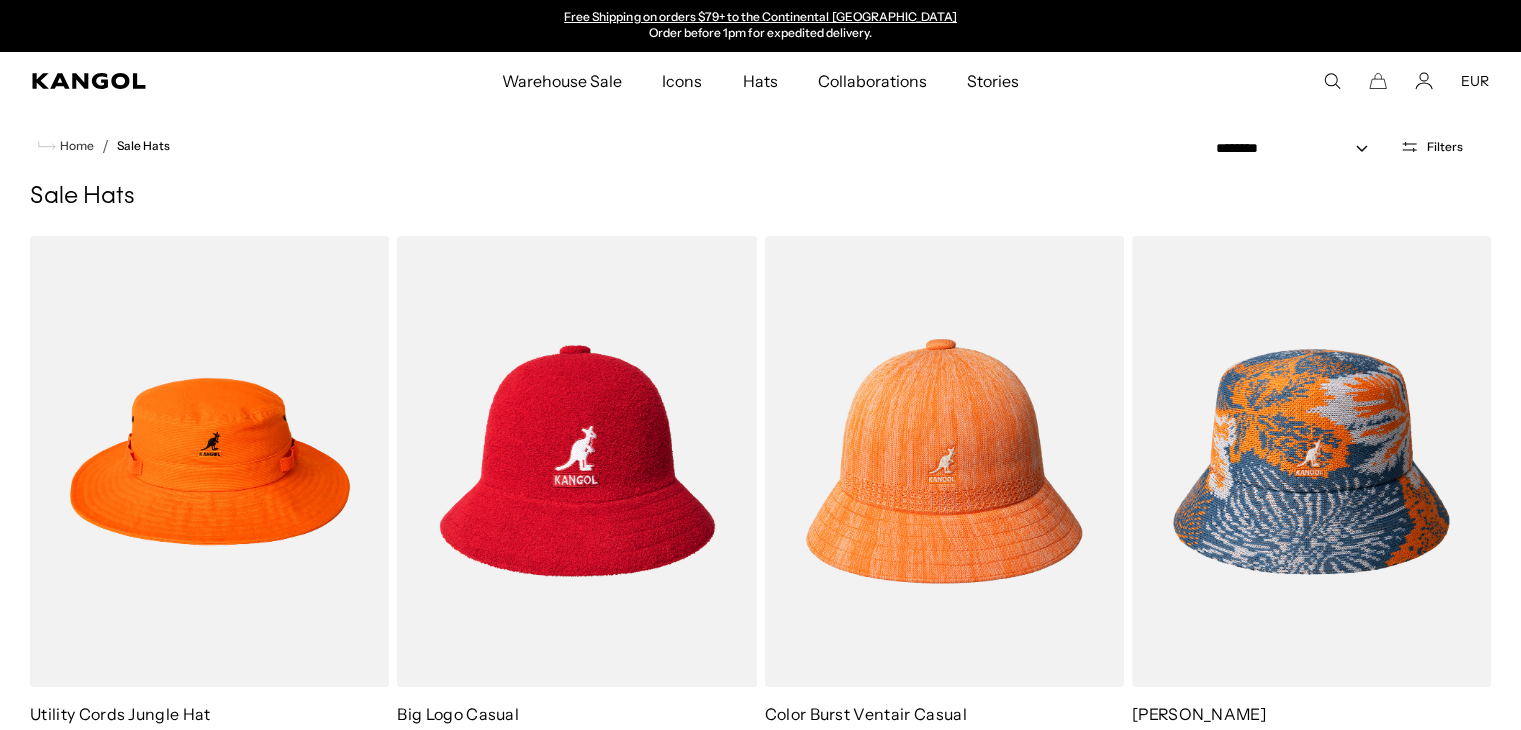 click on "Filters" at bounding box center [1445, 147] 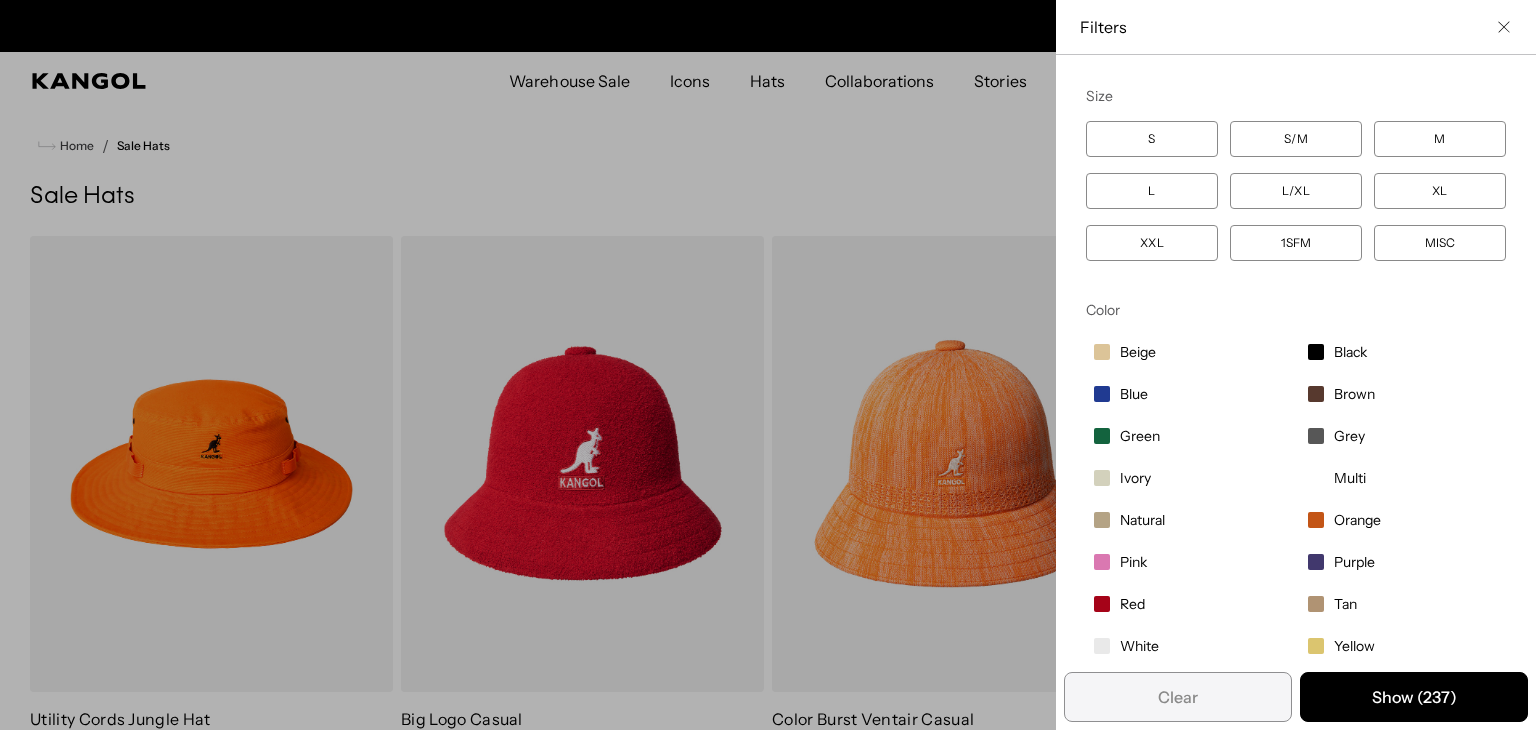 scroll, scrollTop: 0, scrollLeft: 0, axis: both 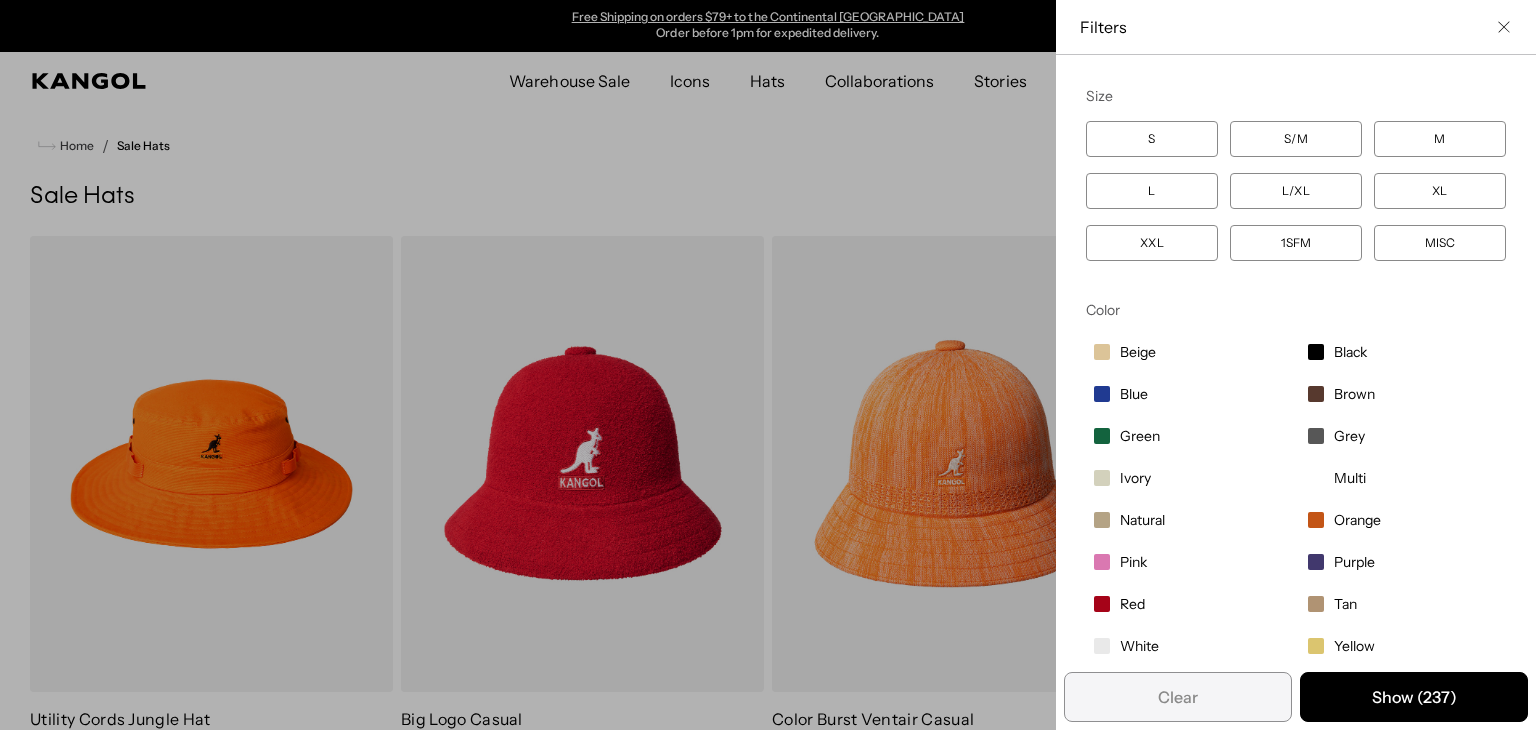 click at bounding box center [768, 365] 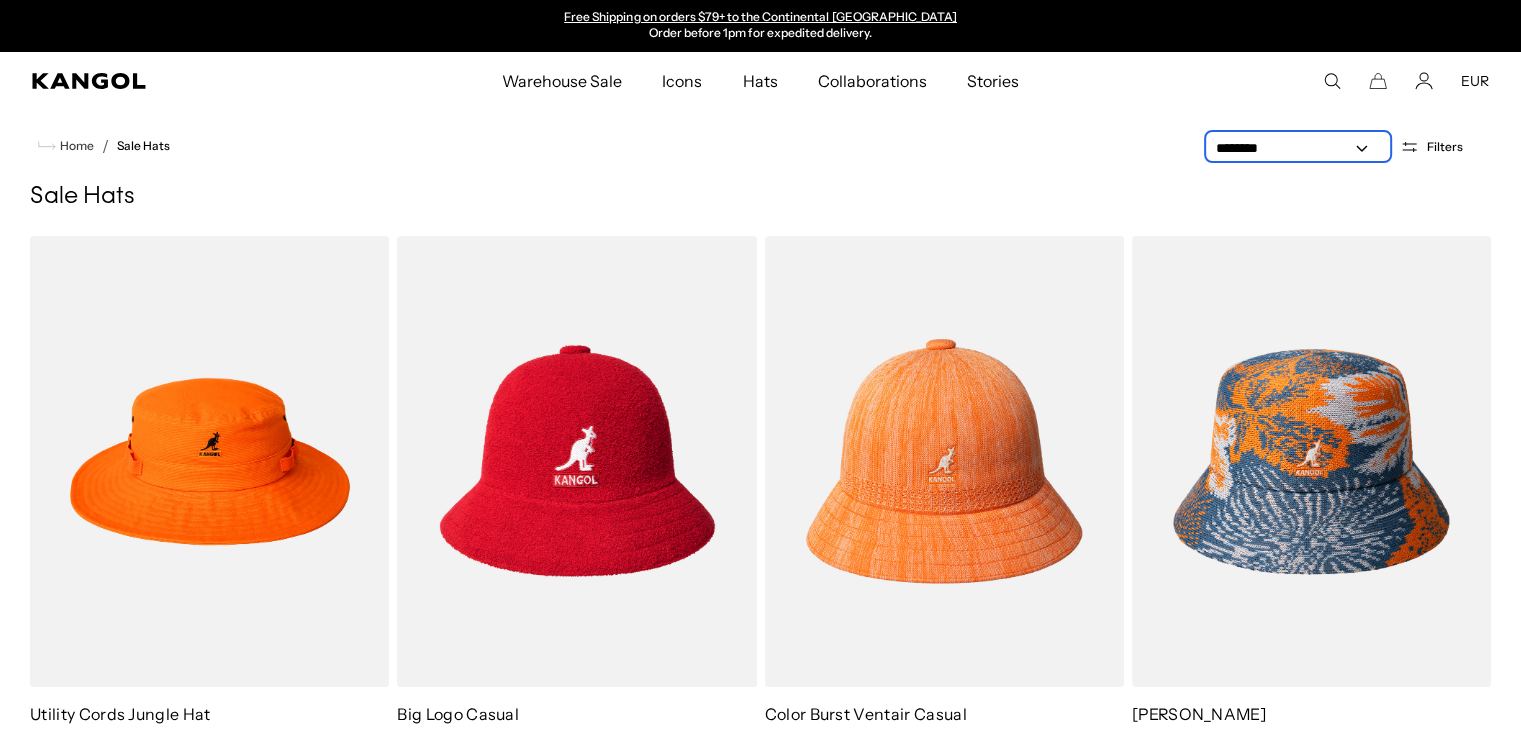 click on "**********" at bounding box center [1298, 148] 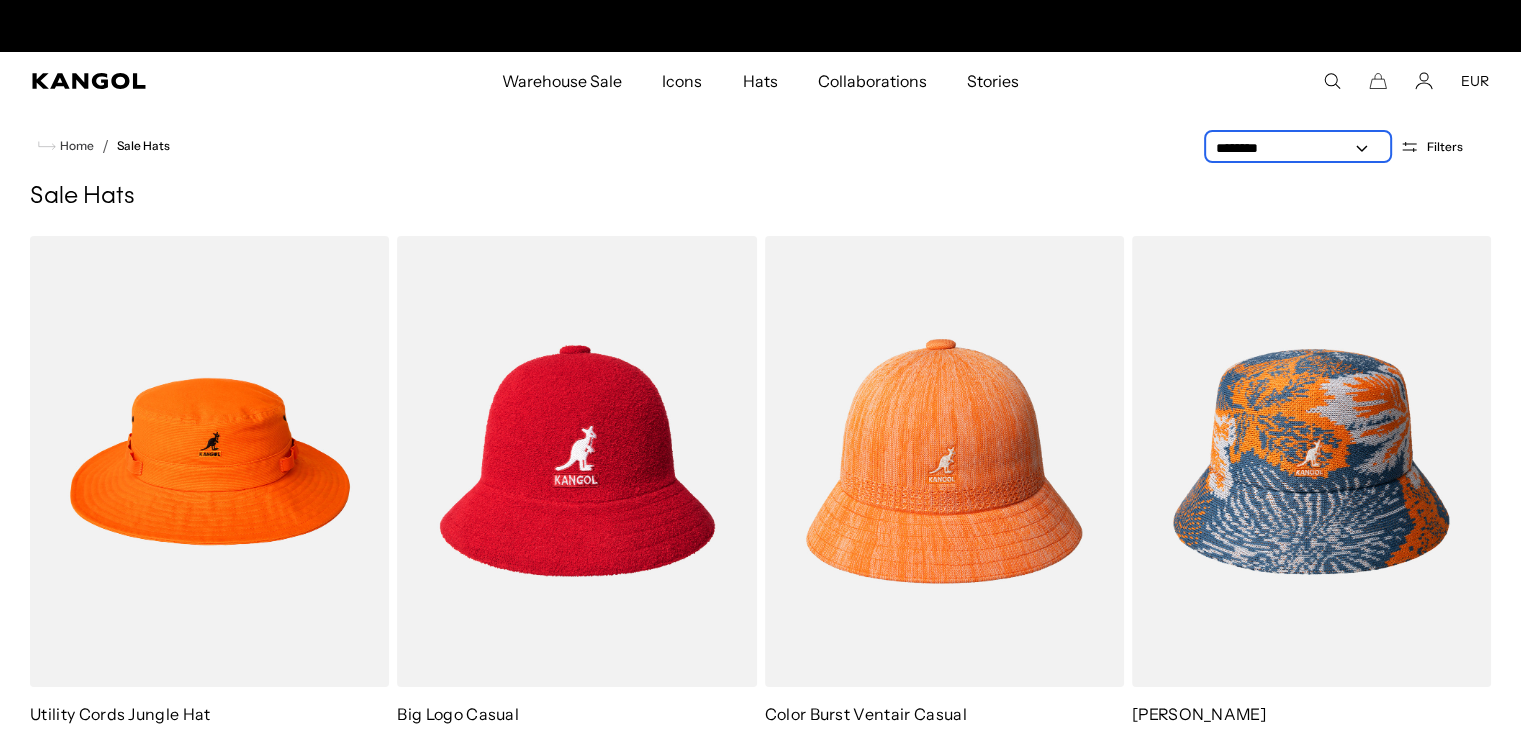 scroll, scrollTop: 0, scrollLeft: 0, axis: both 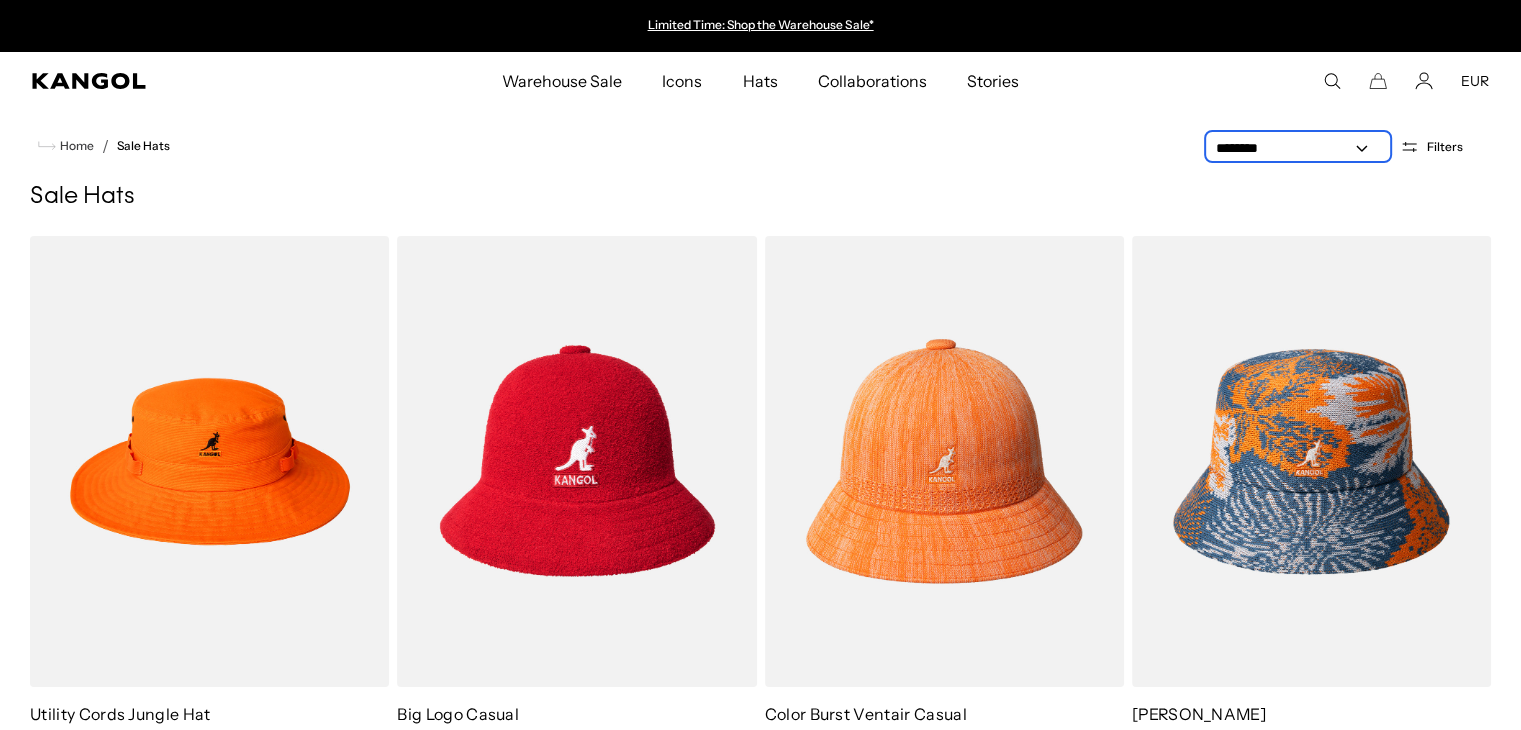 select on "******" 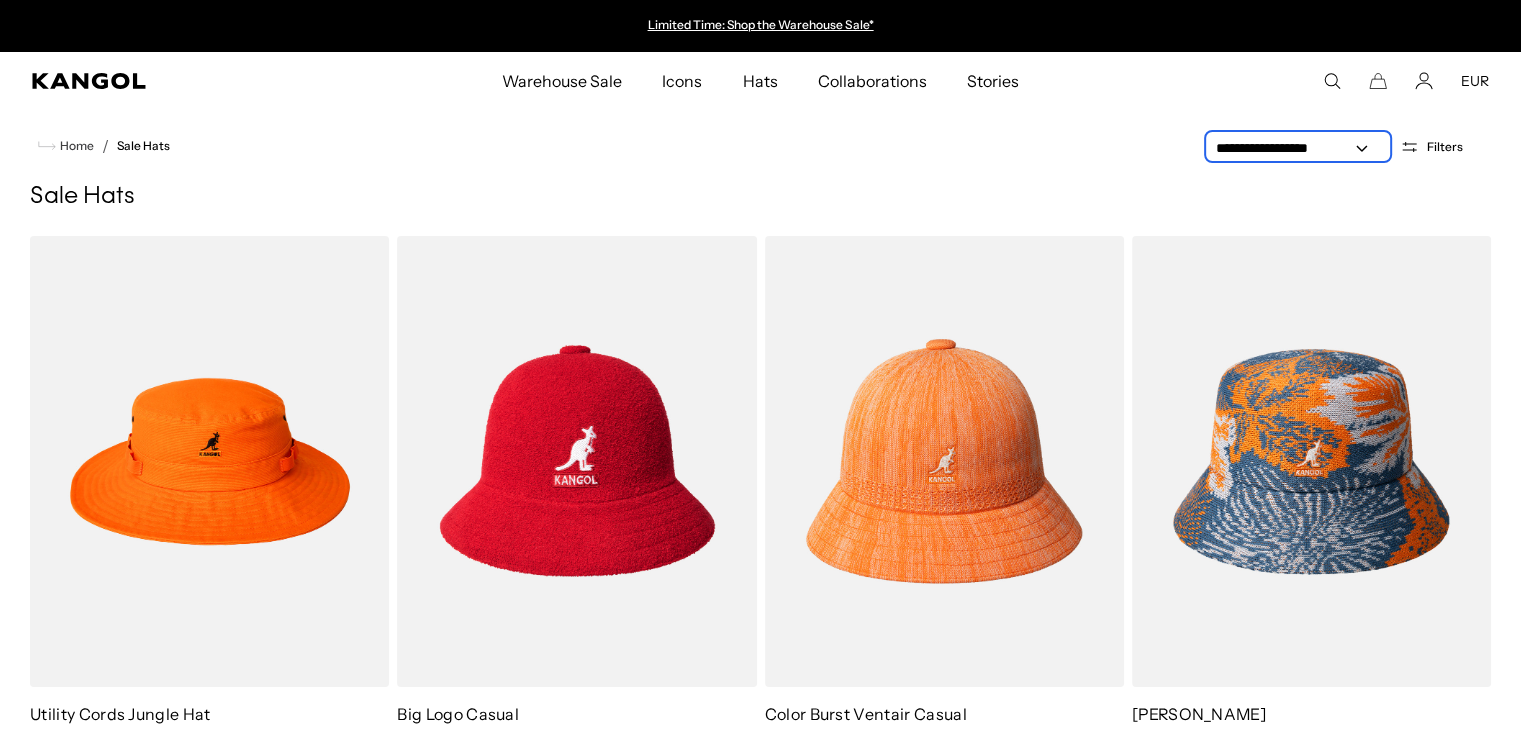 click on "**********" at bounding box center (1298, 148) 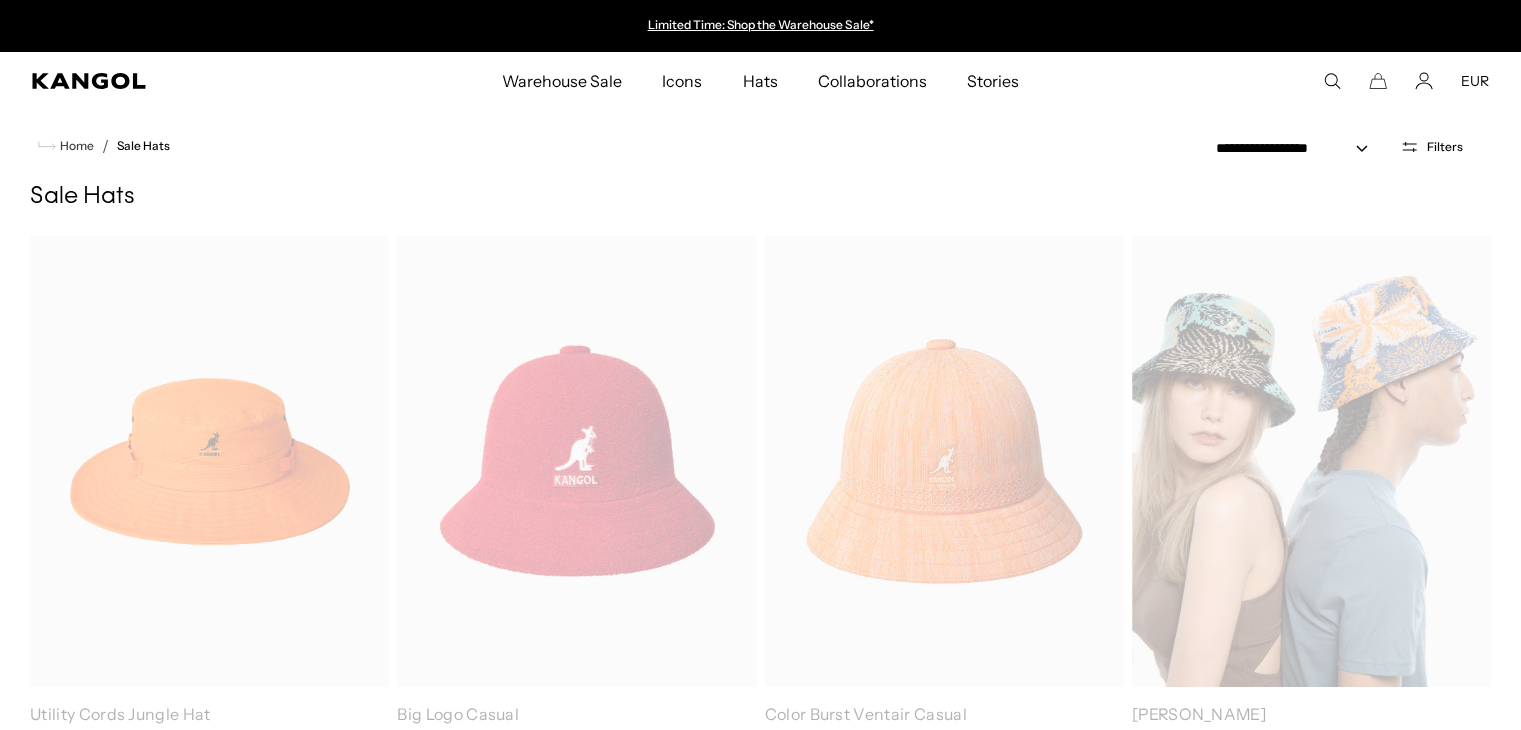 click at bounding box center [1311, 461] 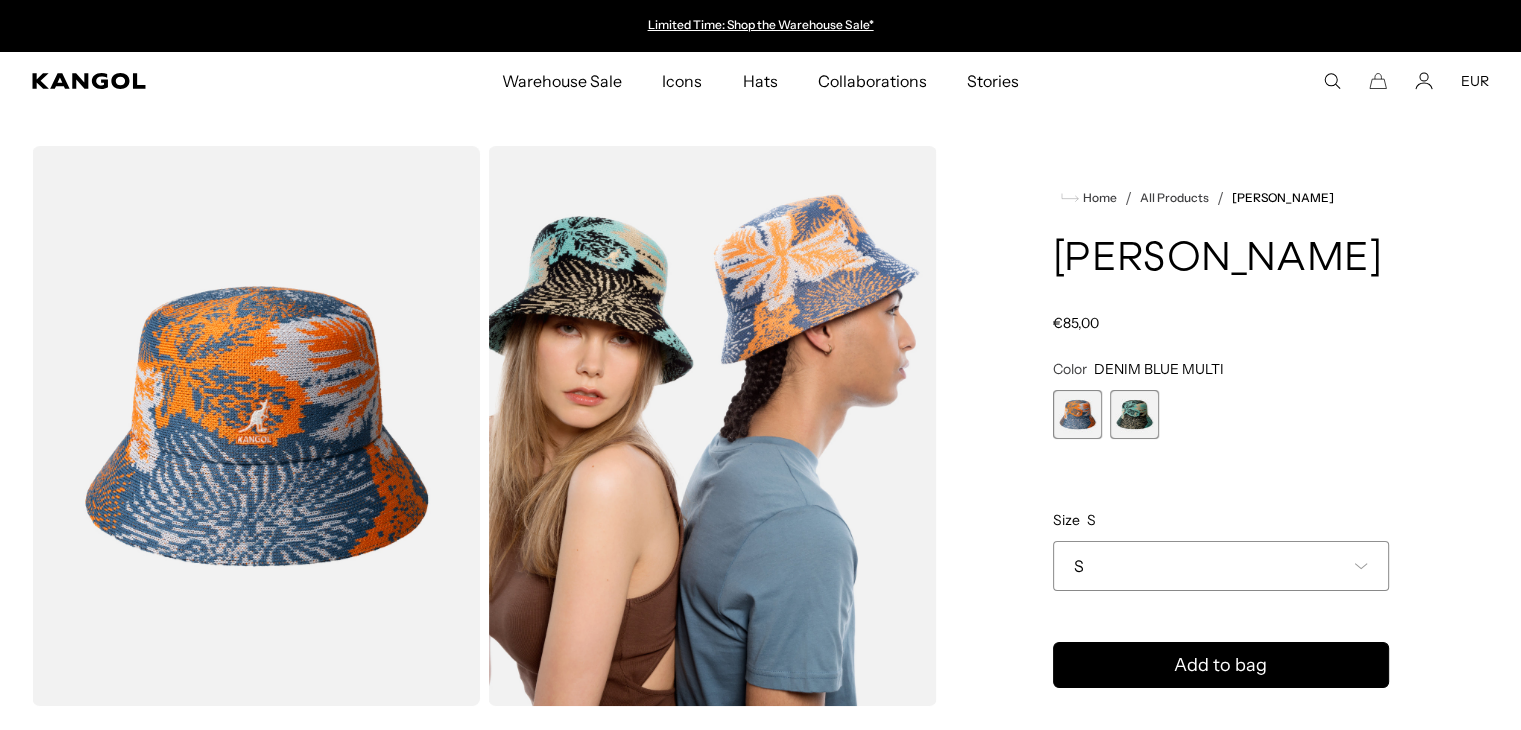 scroll, scrollTop: 0, scrollLeft: 0, axis: both 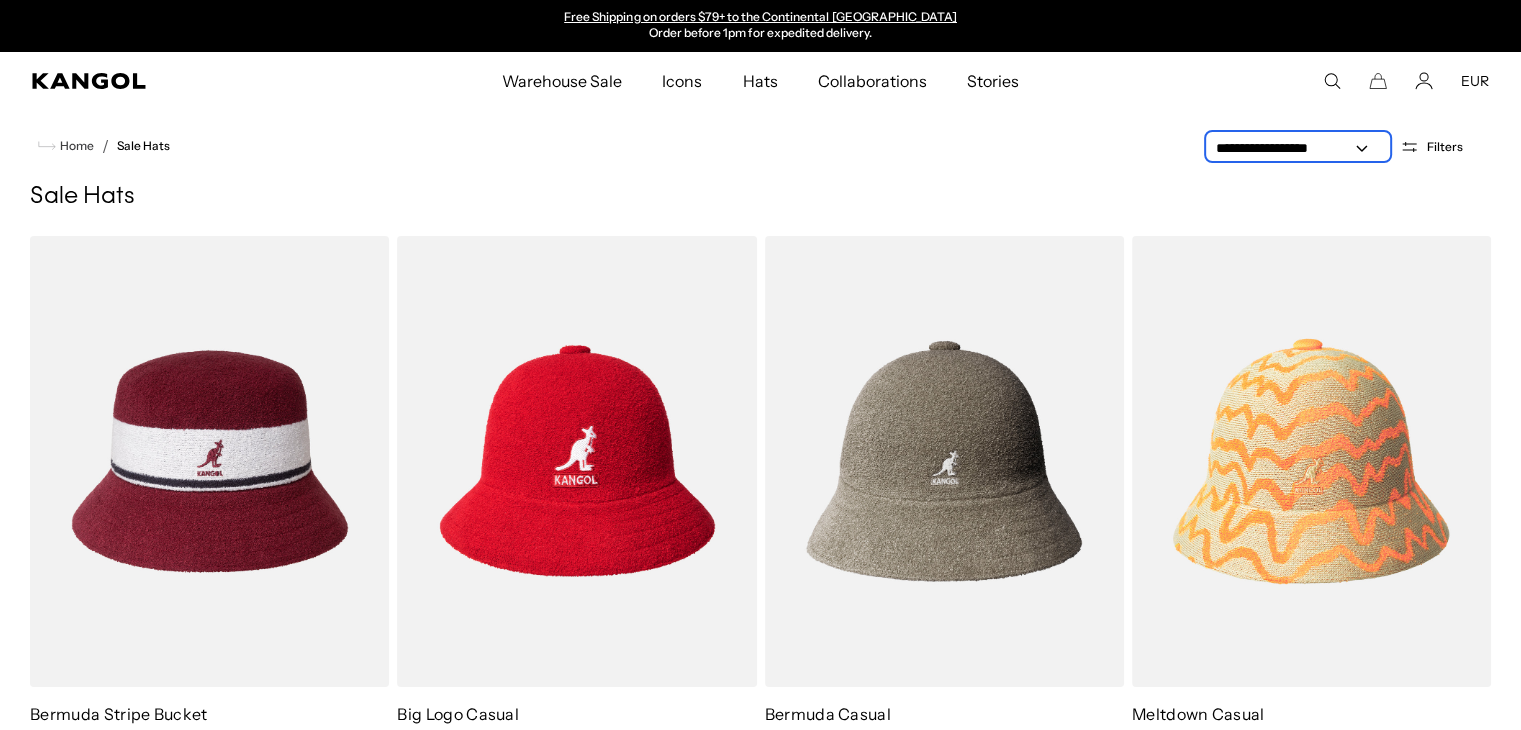 click on "**********" at bounding box center [1298, 148] 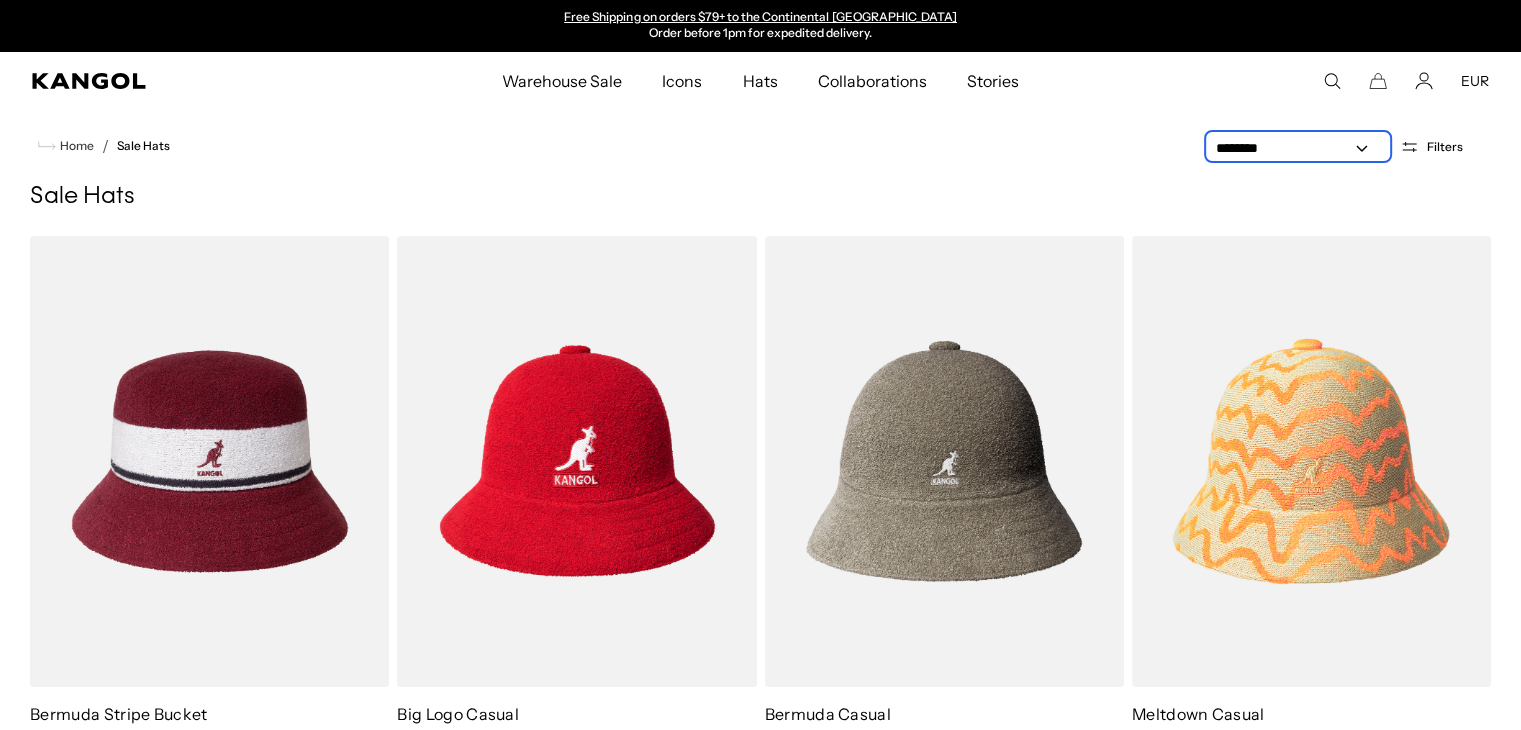 click on "**********" at bounding box center (1298, 148) 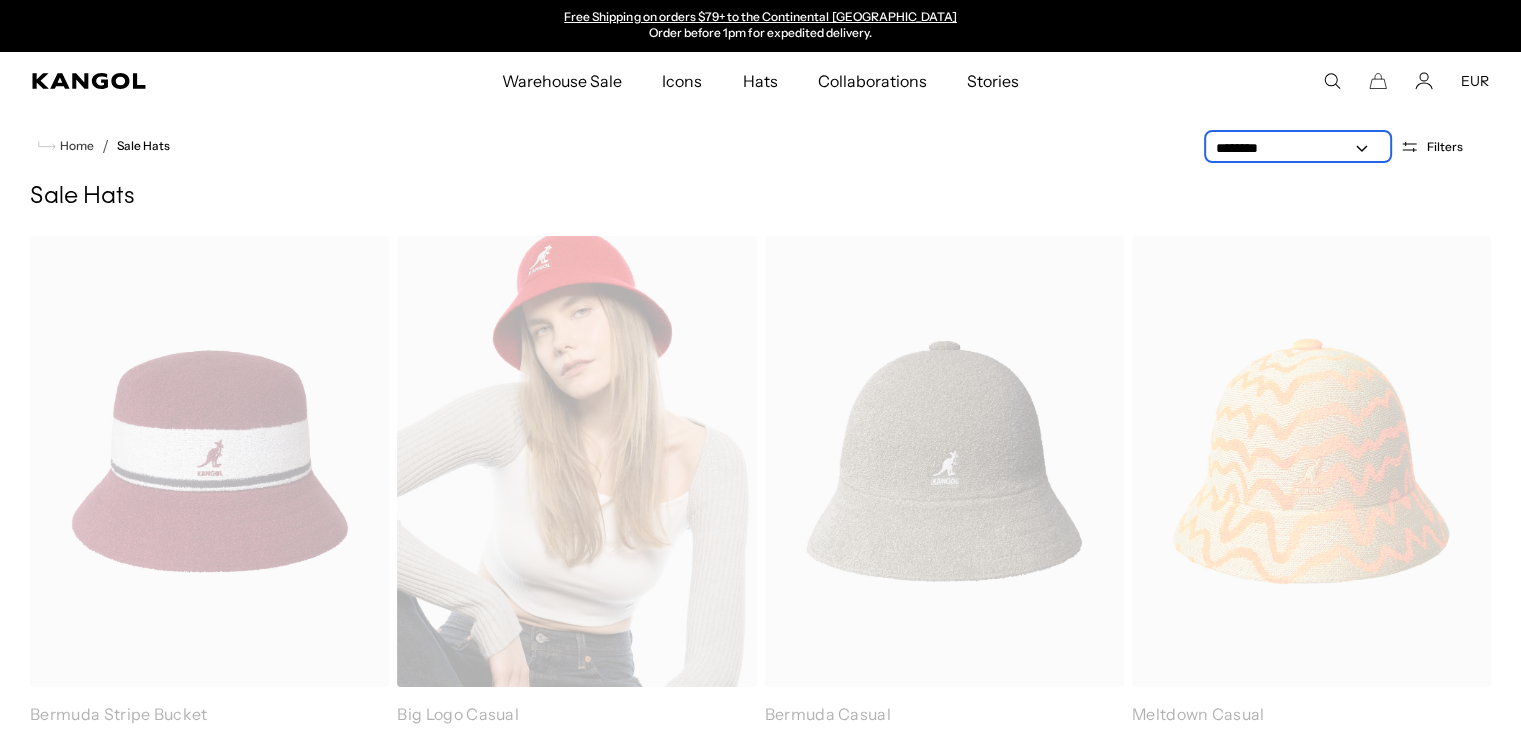 scroll, scrollTop: 0, scrollLeft: 0, axis: both 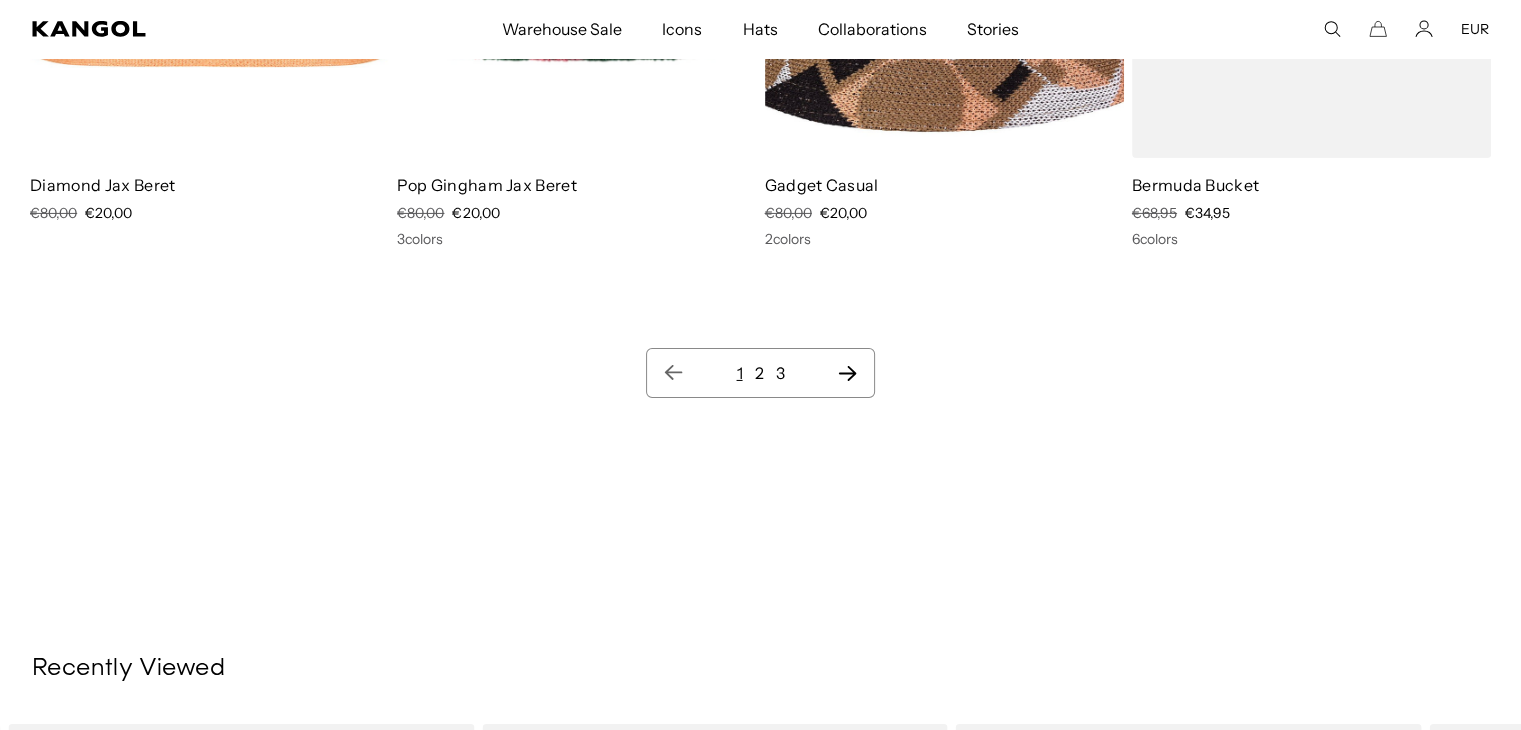 click 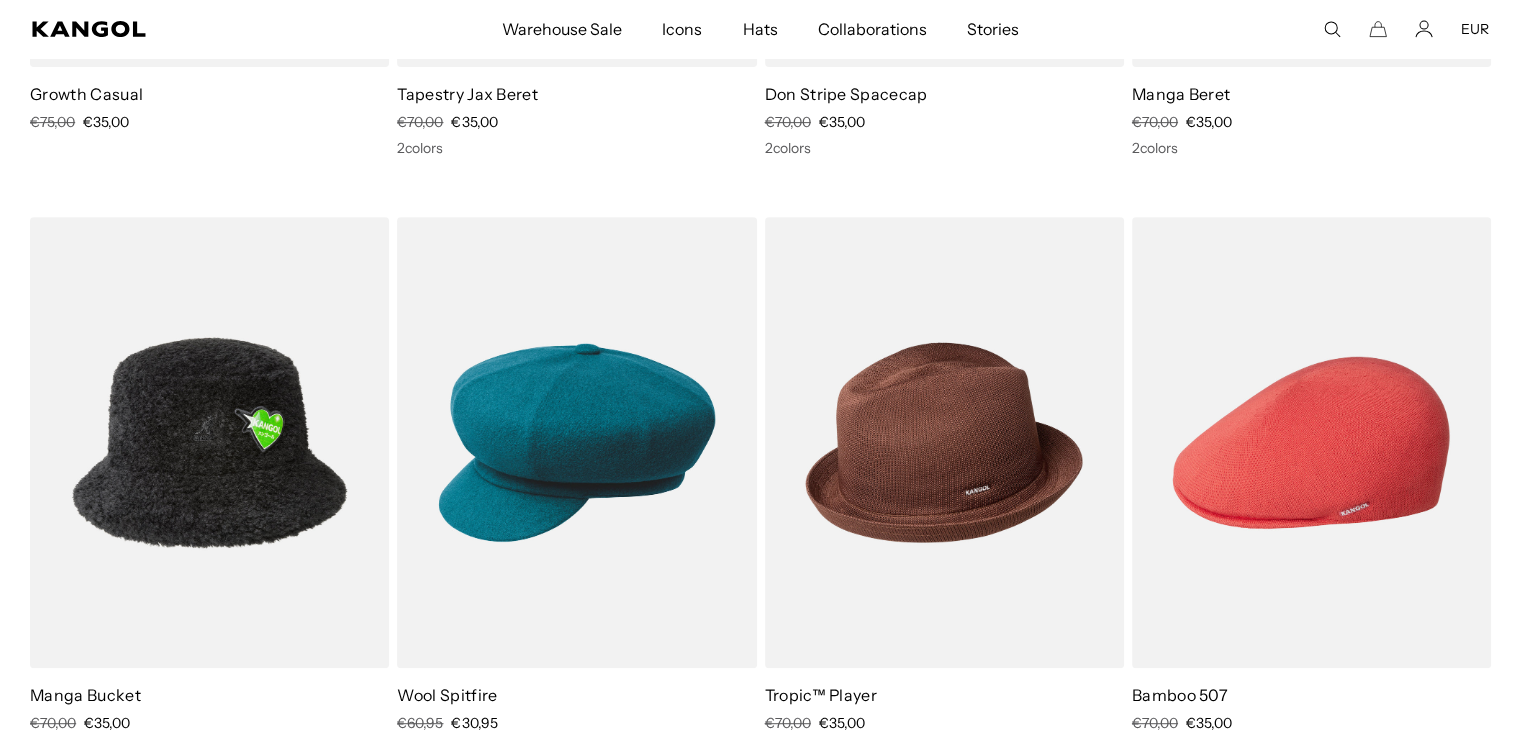 scroll, scrollTop: 0, scrollLeft: 412, axis: horizontal 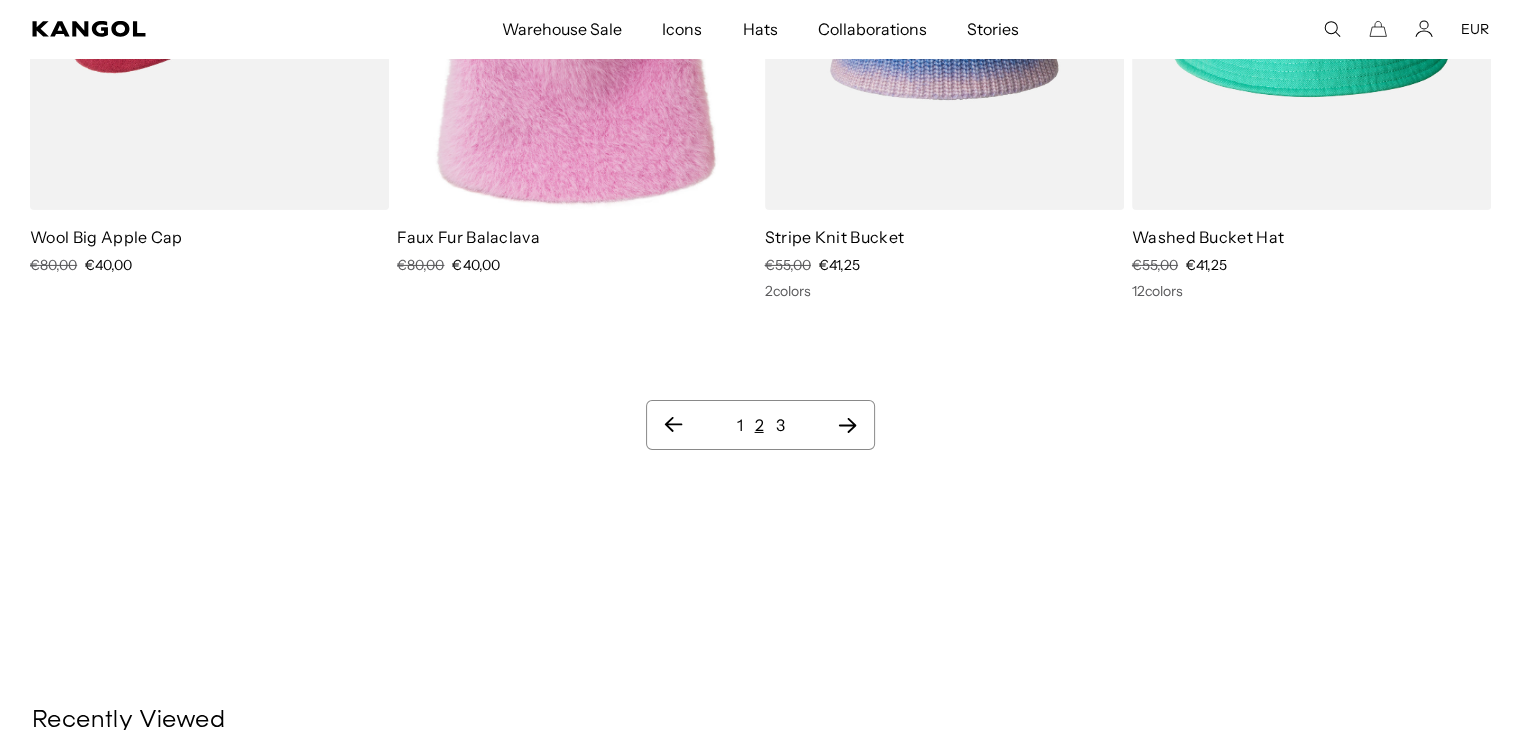 click 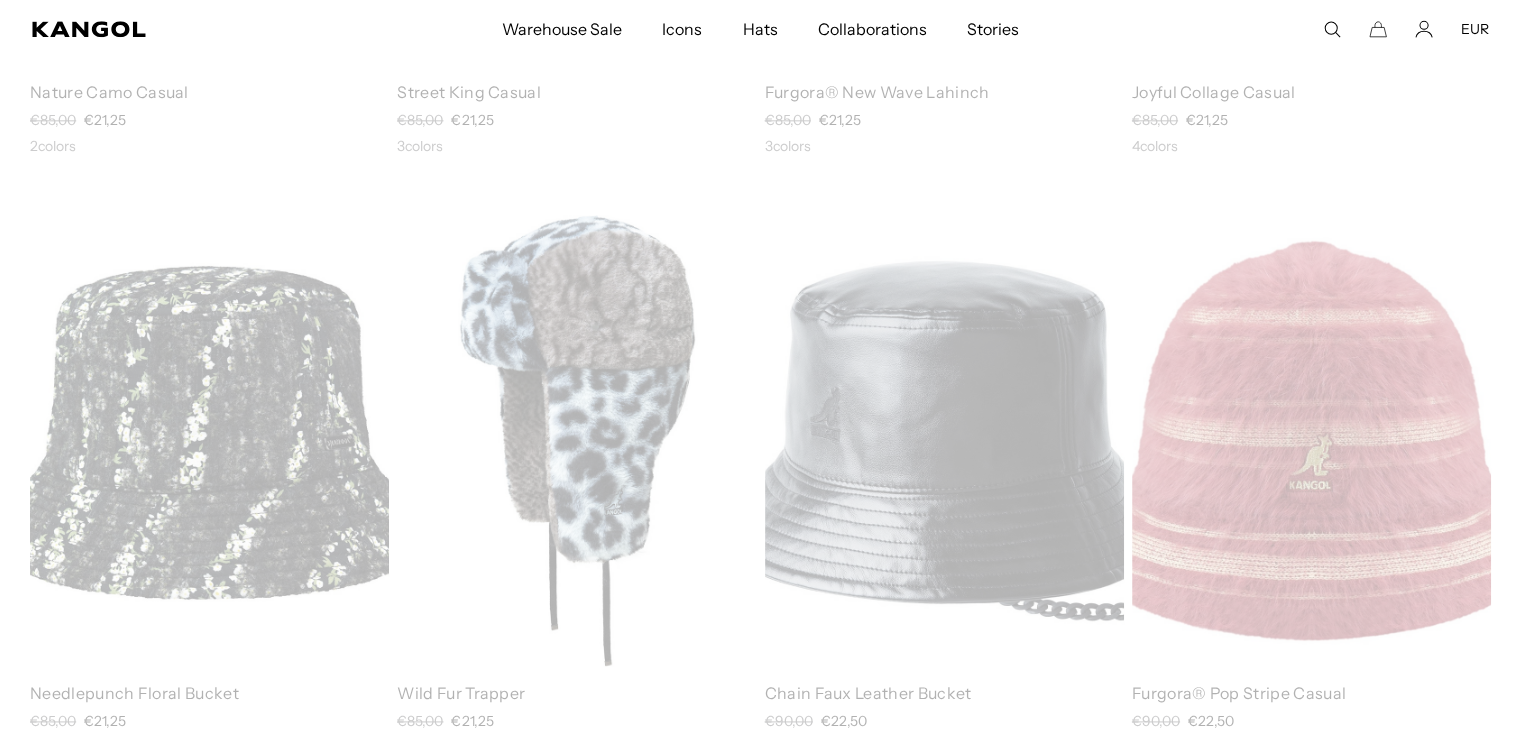 scroll, scrollTop: 0, scrollLeft: 0, axis: both 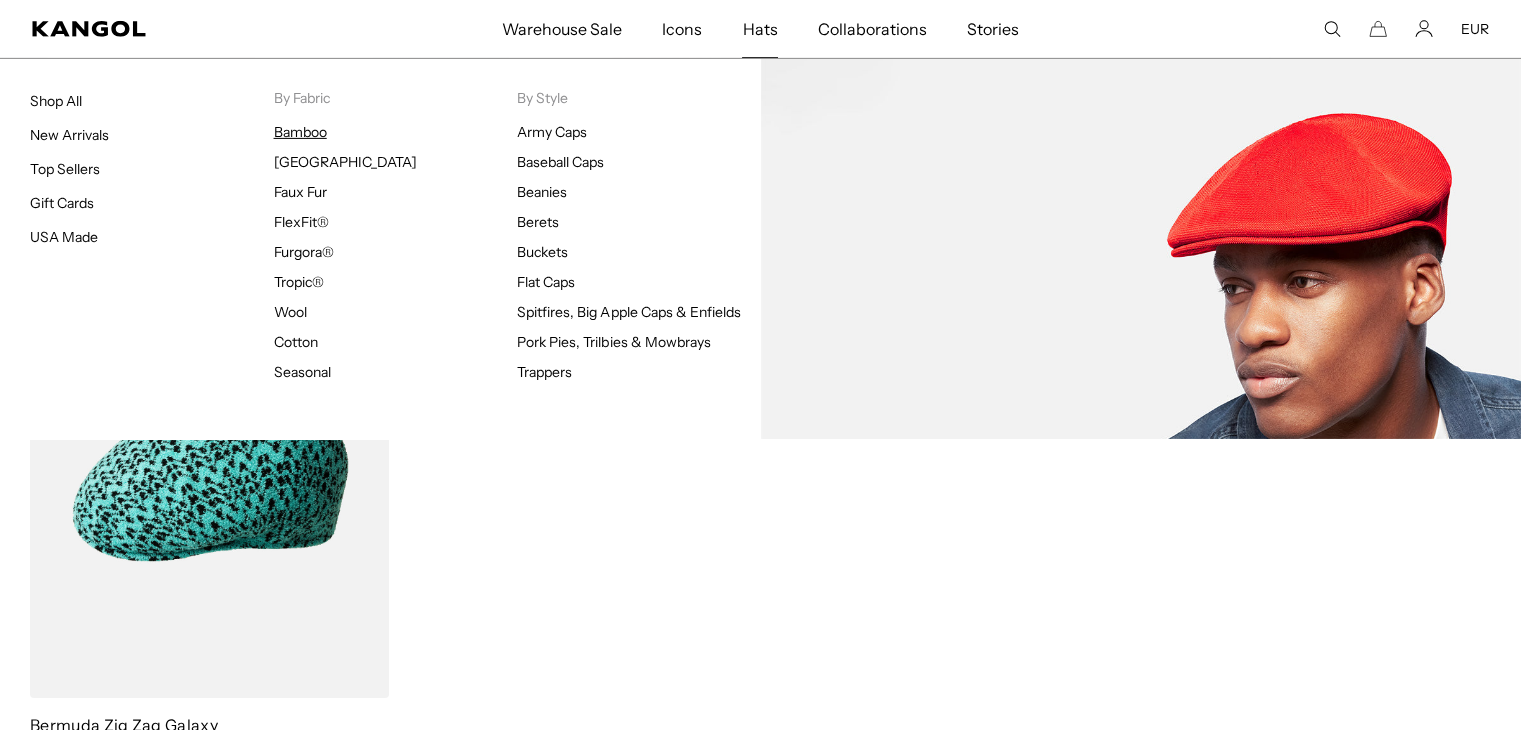 click on "Bamboo" at bounding box center (300, 132) 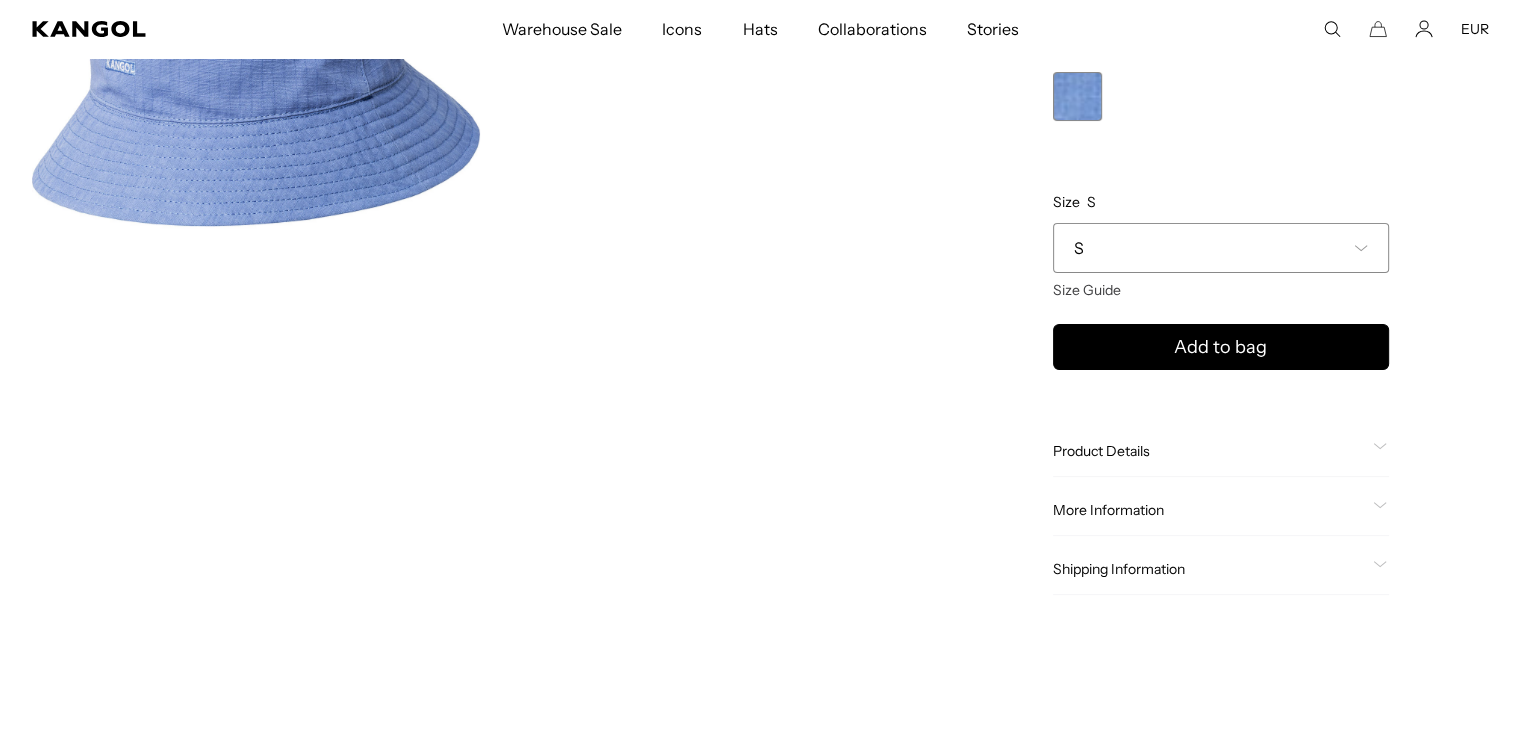scroll, scrollTop: 0, scrollLeft: 0, axis: both 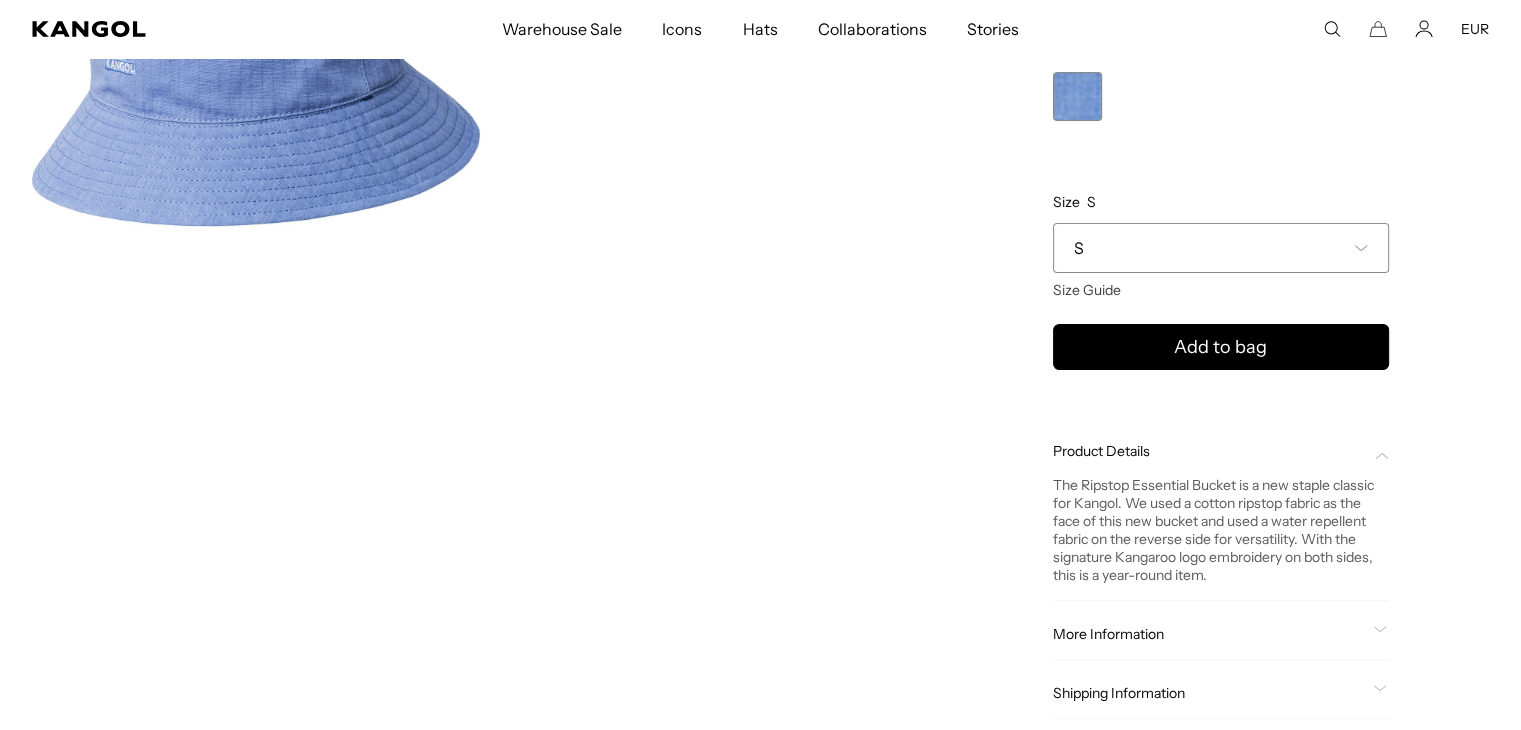 click on "More Information" 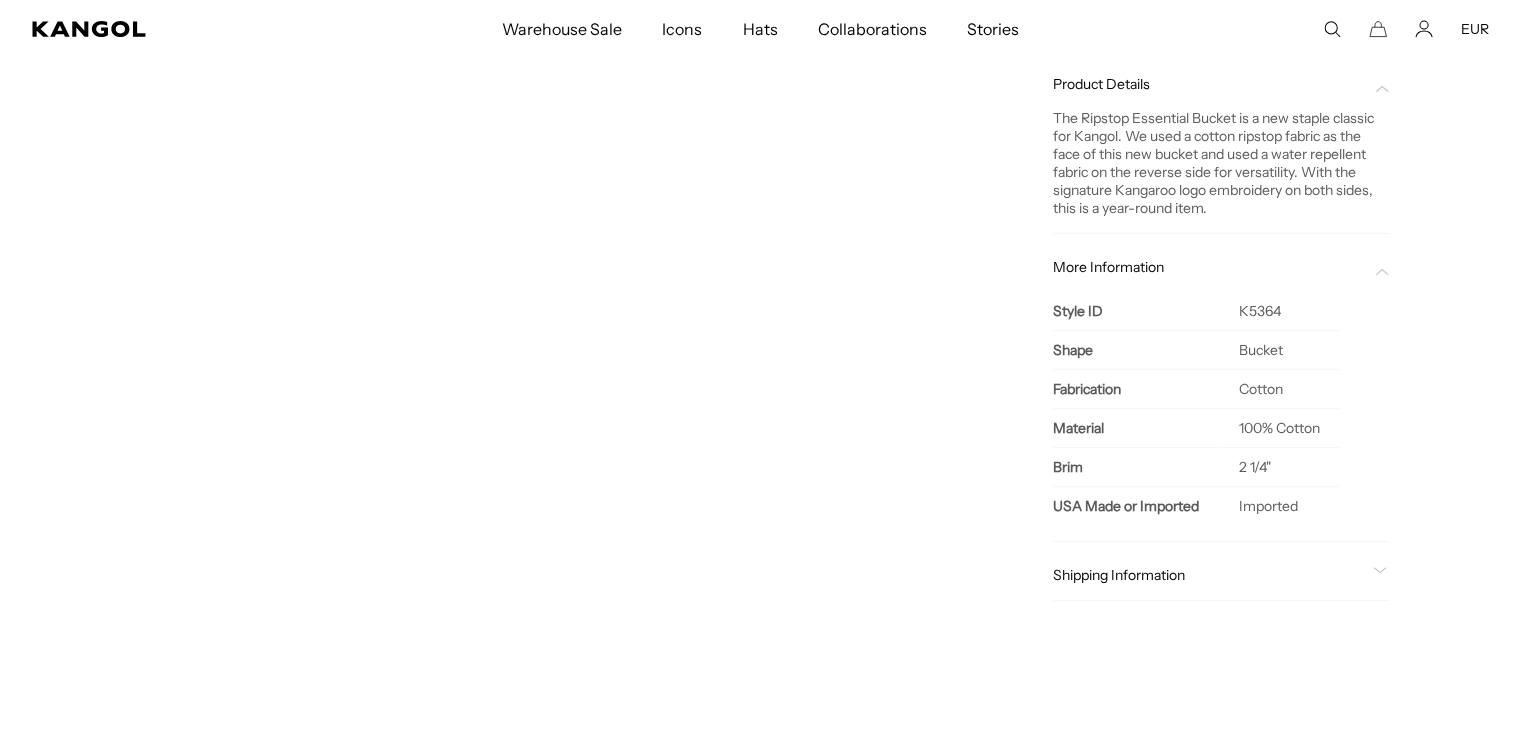 scroll, scrollTop: 366, scrollLeft: 0, axis: vertical 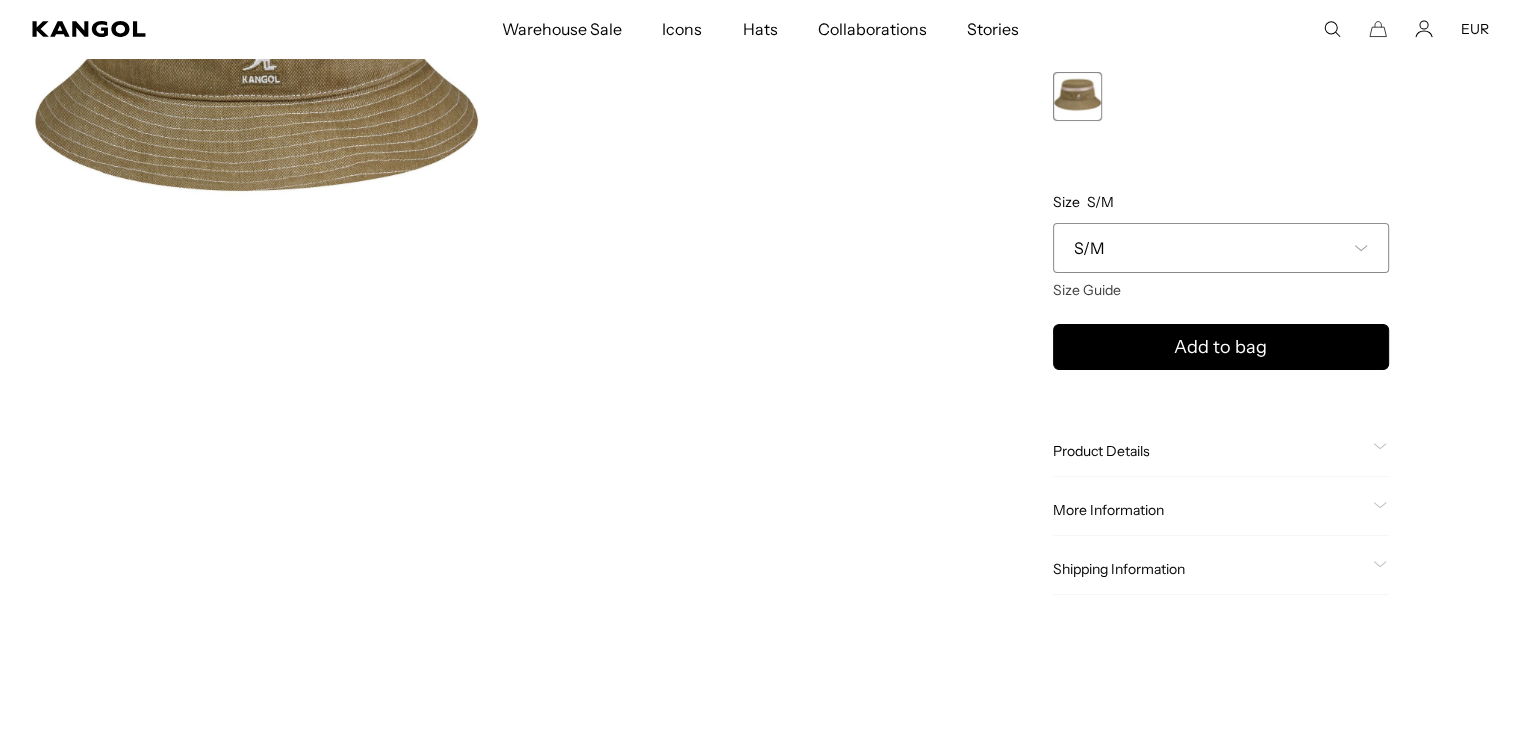 click on "S/M" at bounding box center [1221, 248] 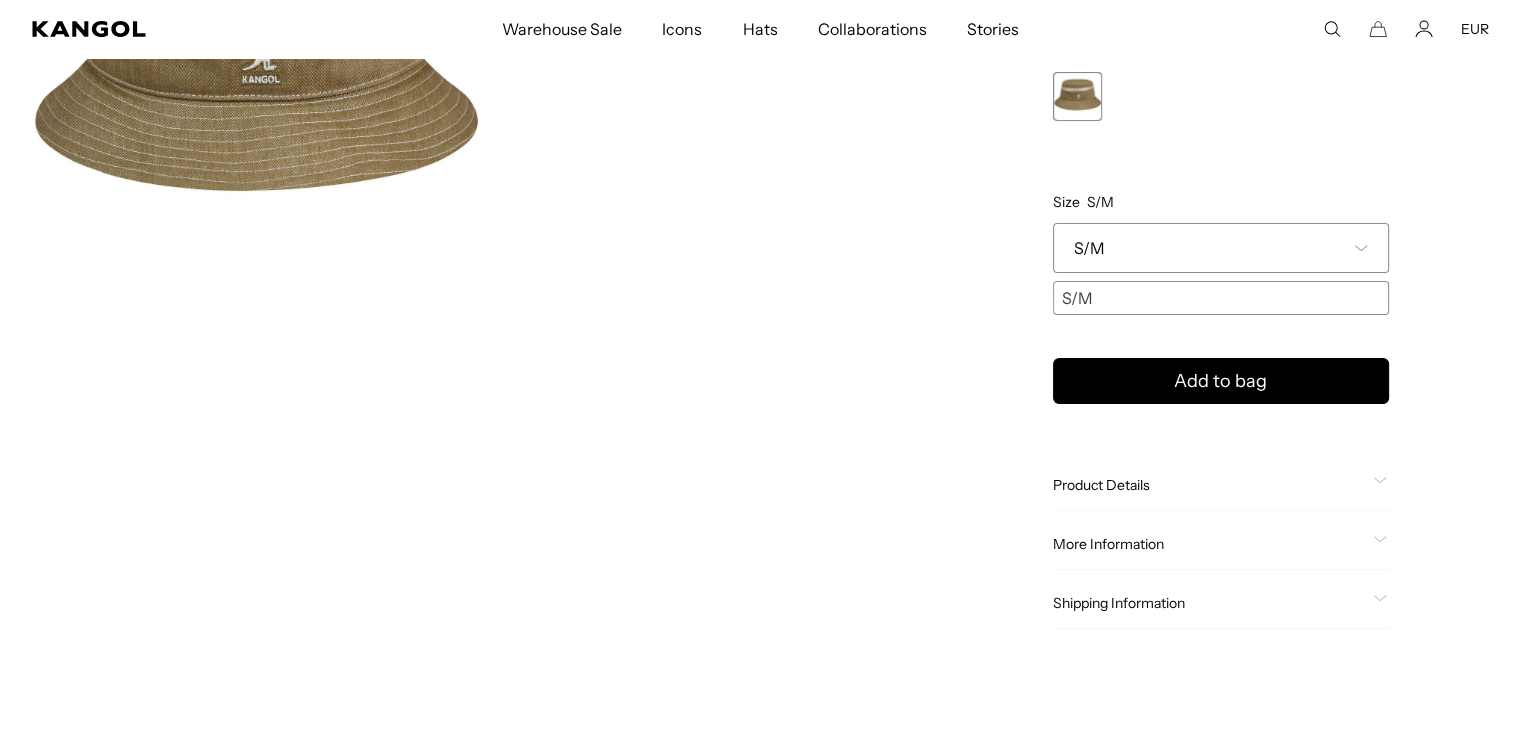 scroll, scrollTop: 0, scrollLeft: 0, axis: both 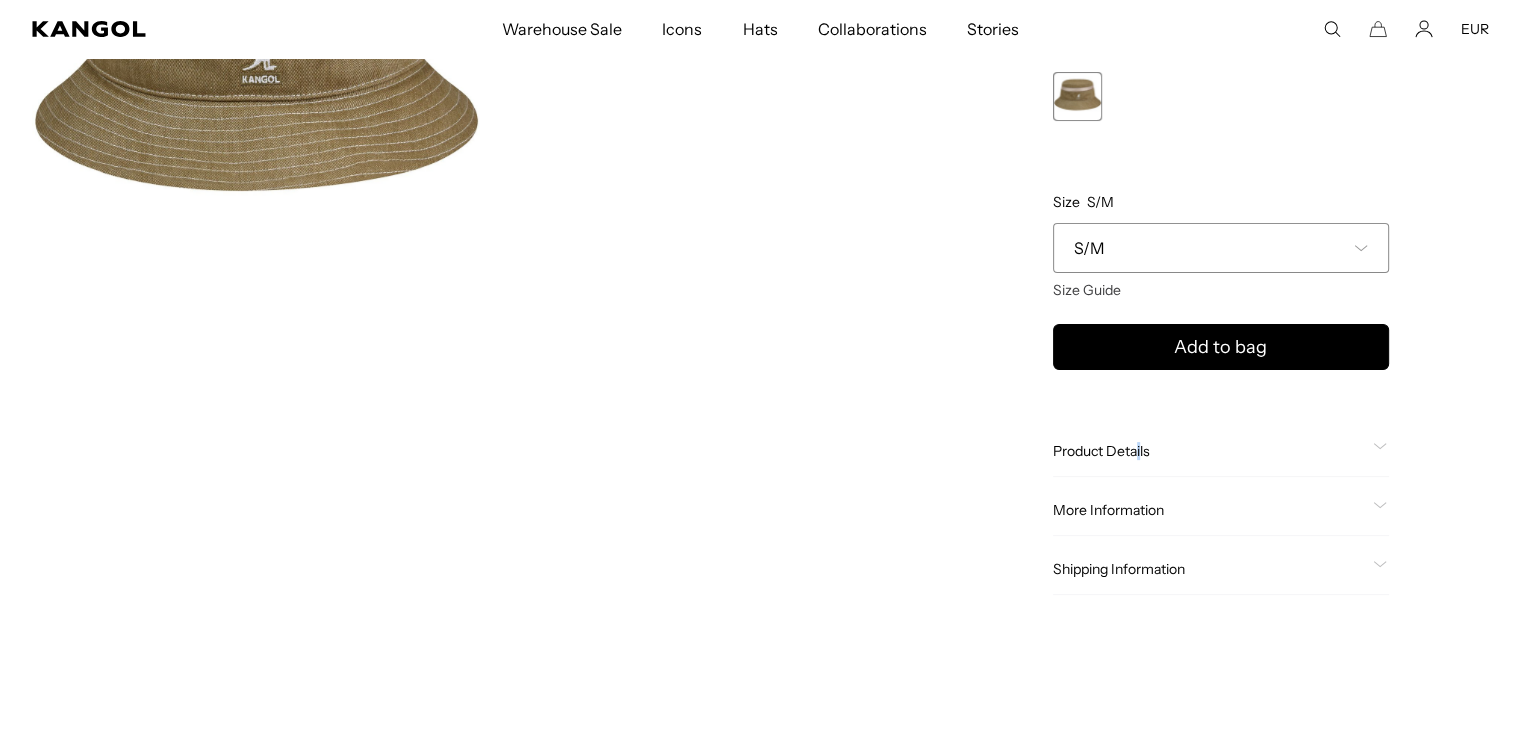 click on "Product Details
The Distressed Cotton Mesh Bucket uses a heavily washed cotton blend fabric combined with an airy mesh crown insert for the perfect beach style. The contrast topstitching and logo give it a workwear feel, and the bungee adjuster in the back gives it a custom fit. Our signature Kangol Kangaroo embroidery completes the front.
More Information
Style ID
K5381
Shape
Bucket
Fabrication
Cotton
Material
50% Cotton, 50% Polyester
Brim
2" Brim
USA Made or Imported
Imported
Shipping Information" 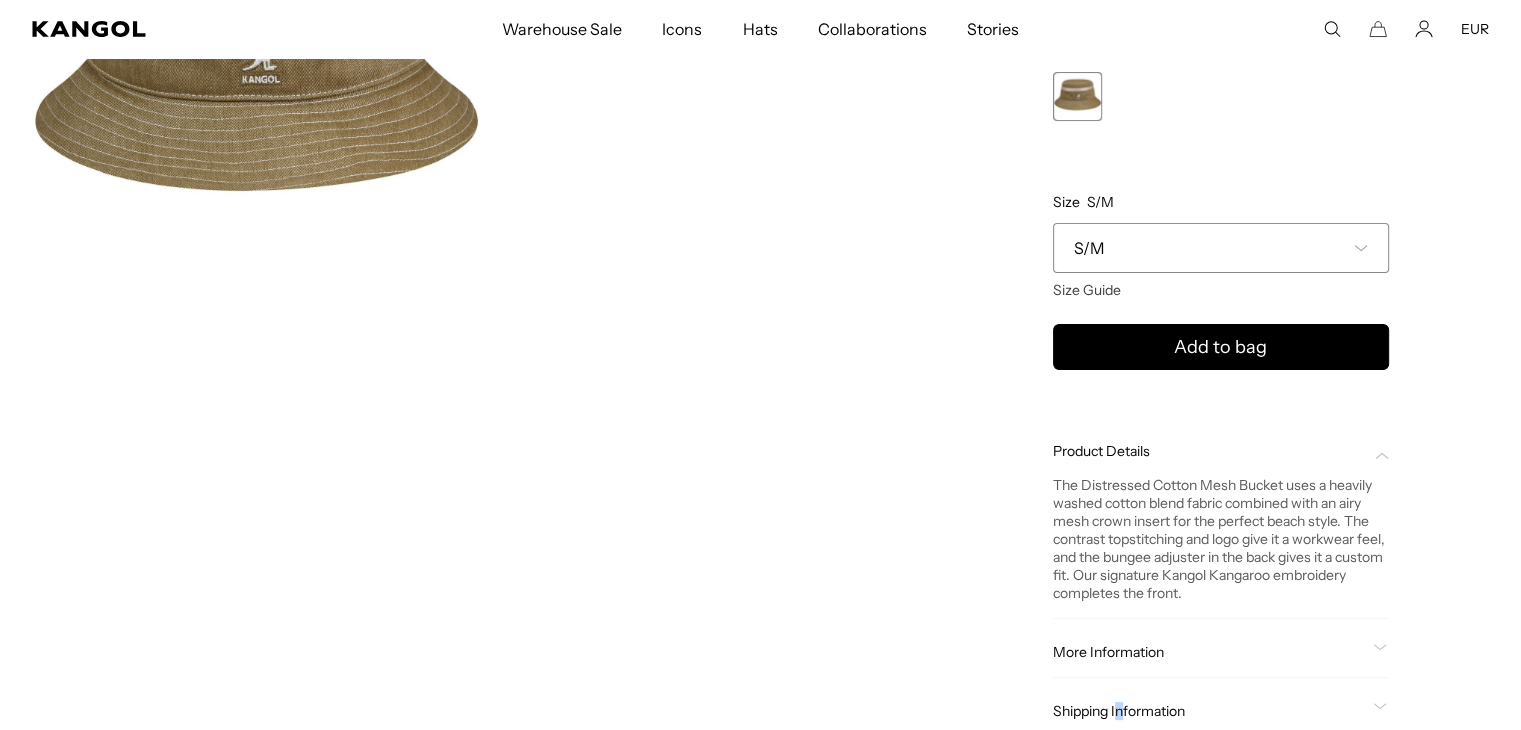 click on "Product Details
The Distressed Cotton Mesh Bucket uses a heavily washed cotton blend fabric combined with an airy mesh crown insert for the perfect beach style. The contrast topstitching and logo give it a workwear feel, and the bungee adjuster in the back gives it a custom fit. Our signature Kangol Kangaroo embroidery completes the front.
More Information
Style ID
K5381
Shape
Bucket
Fabrication
Cotton
Material
50% Cotton, 50% Polyester
Brim
2" Brim
USA Made or Imported
Imported
Shipping Information" 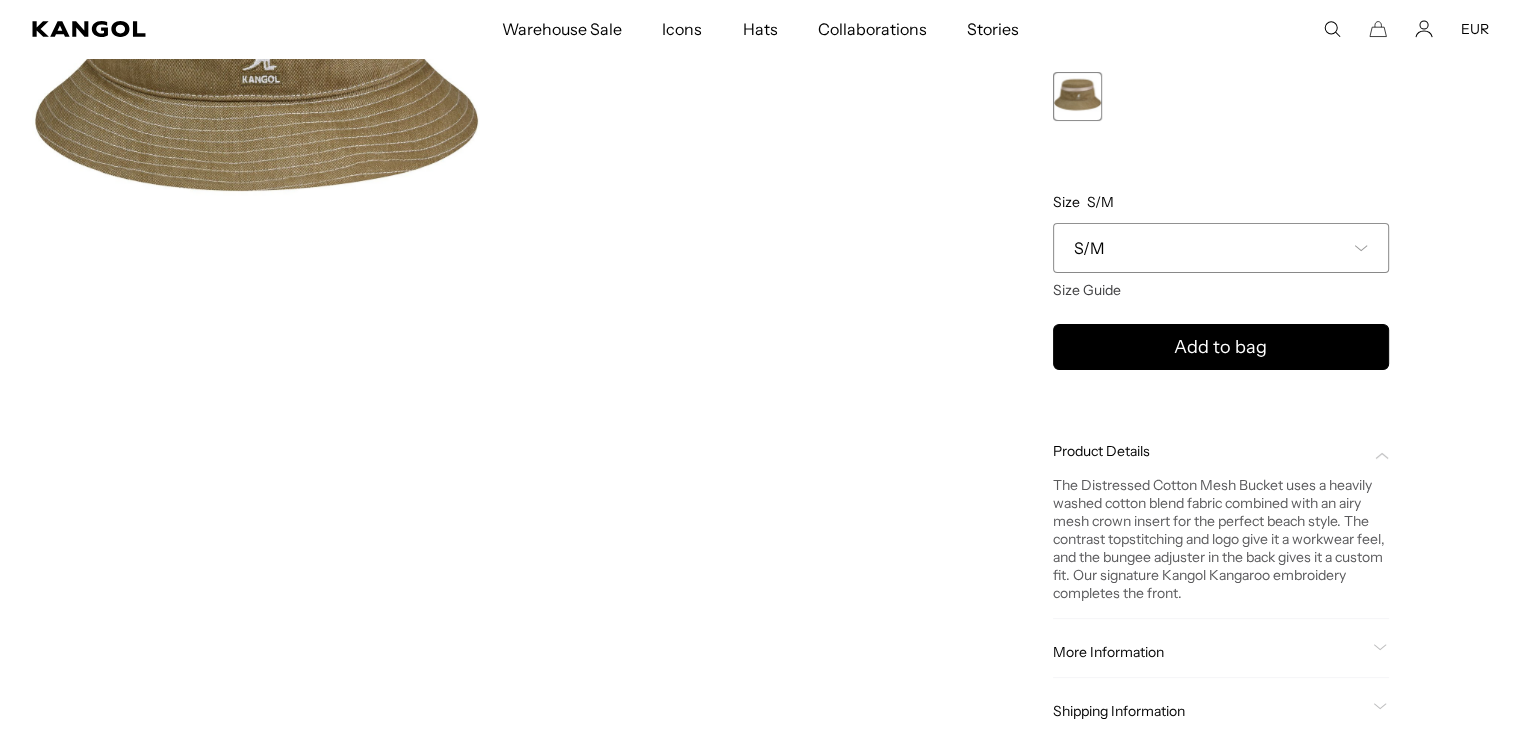 click on "More Information" 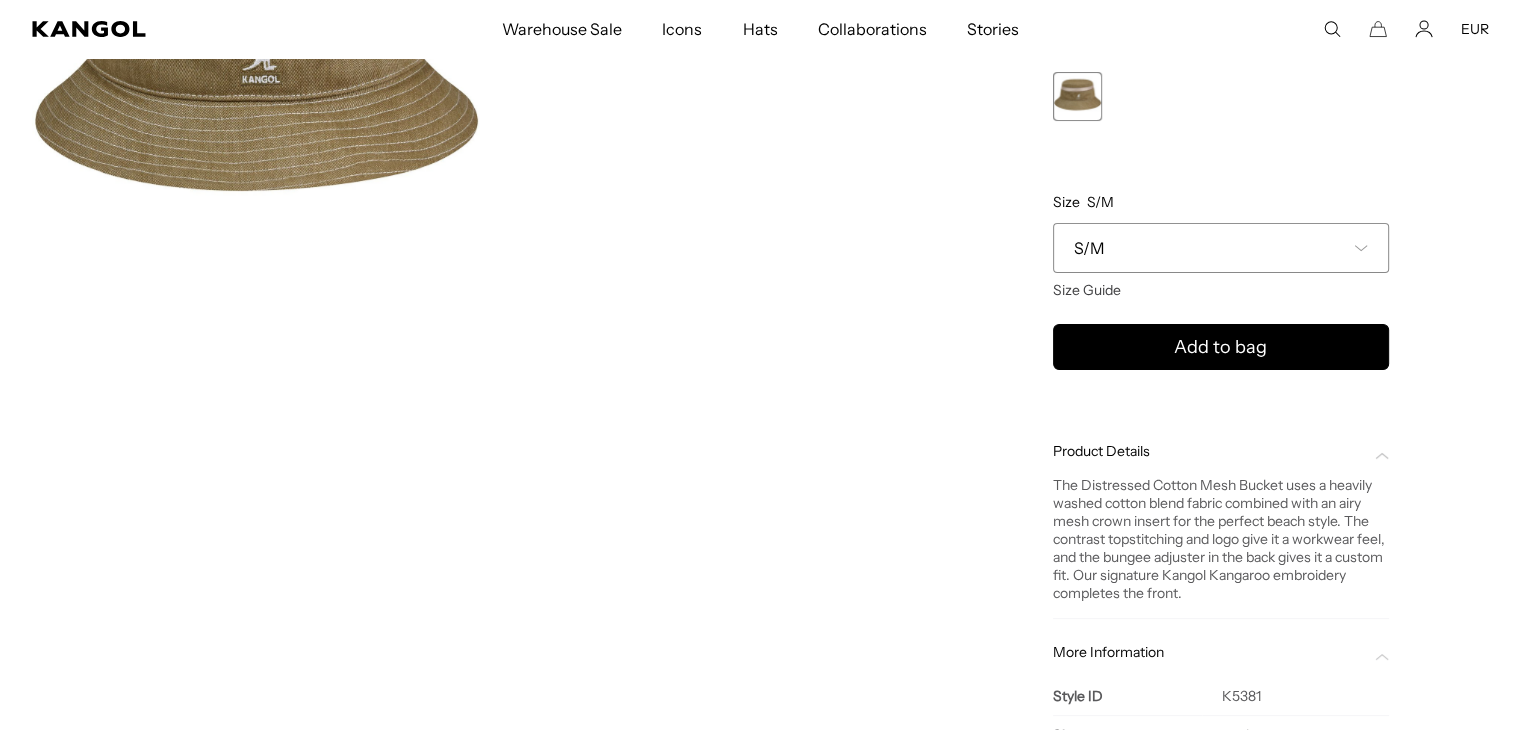 scroll, scrollTop: 0, scrollLeft: 0, axis: both 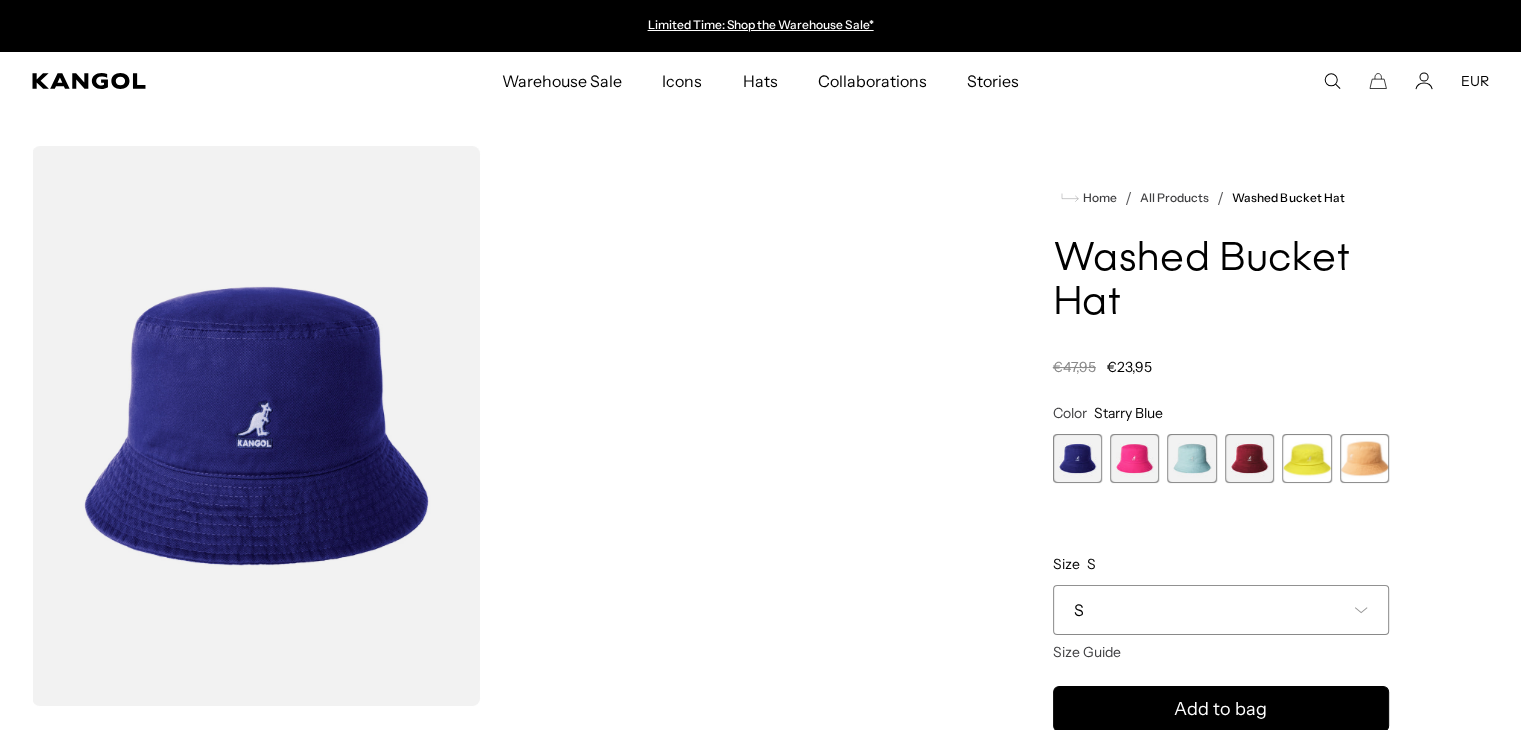 click on "S" at bounding box center (1221, 610) 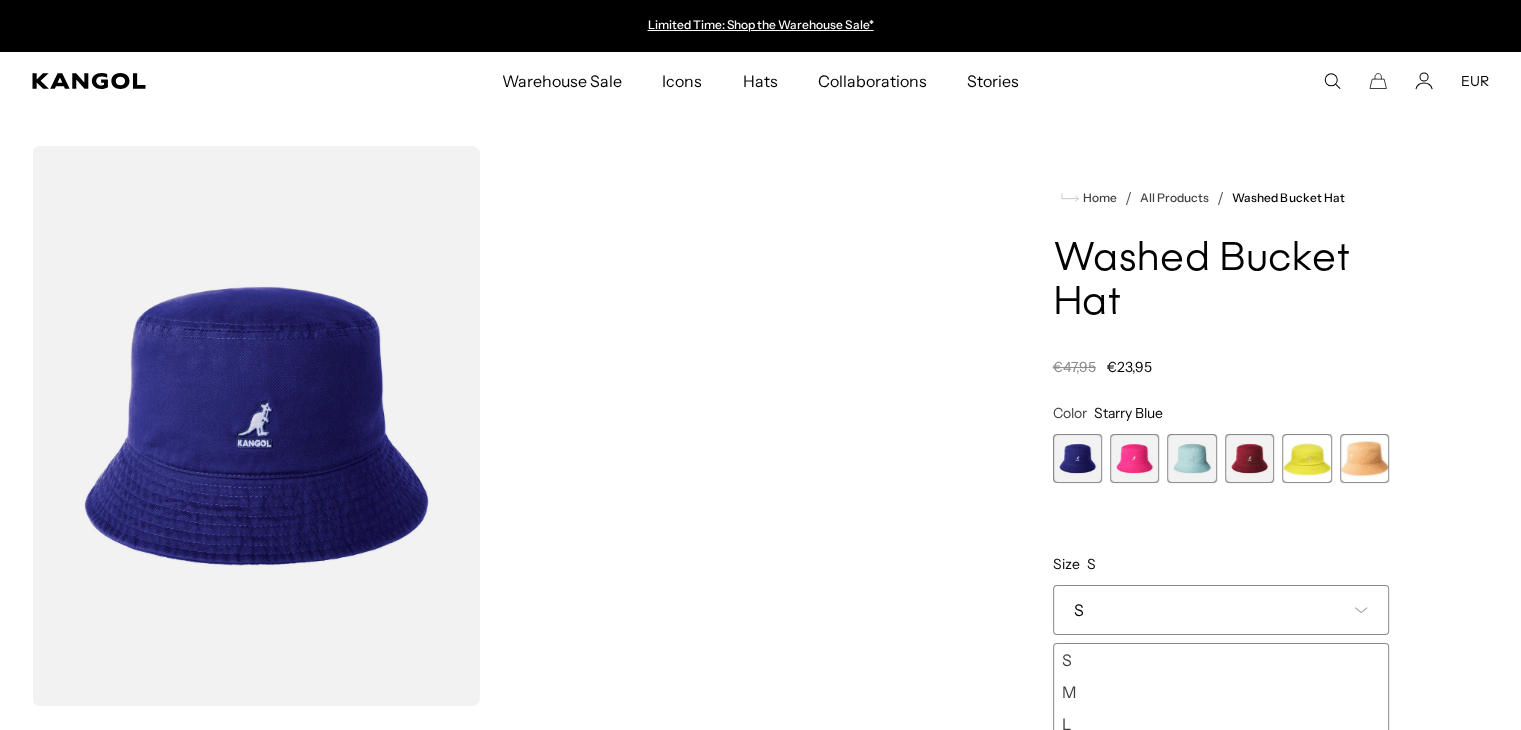 click on "M" at bounding box center [1221, 692] 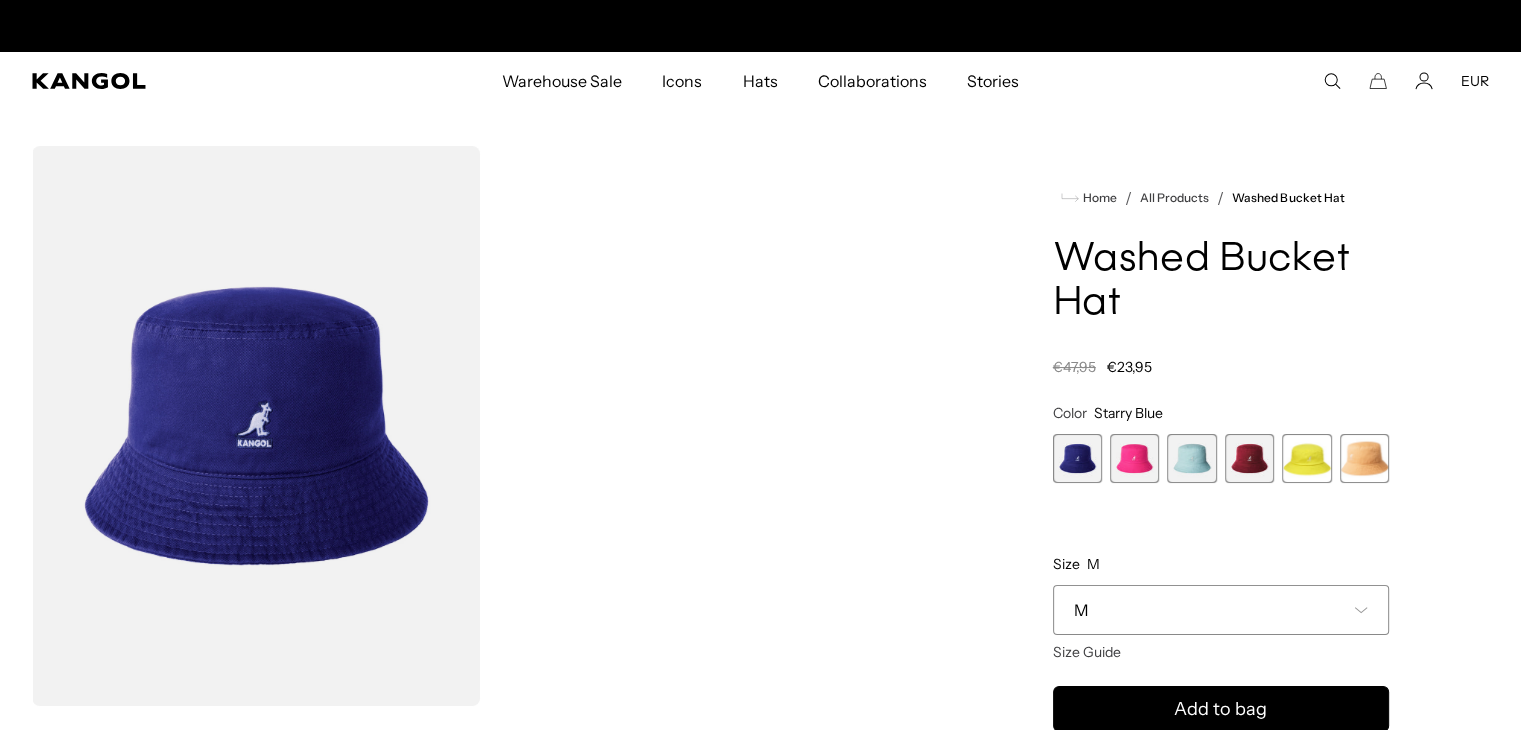 scroll, scrollTop: 0, scrollLeft: 412, axis: horizontal 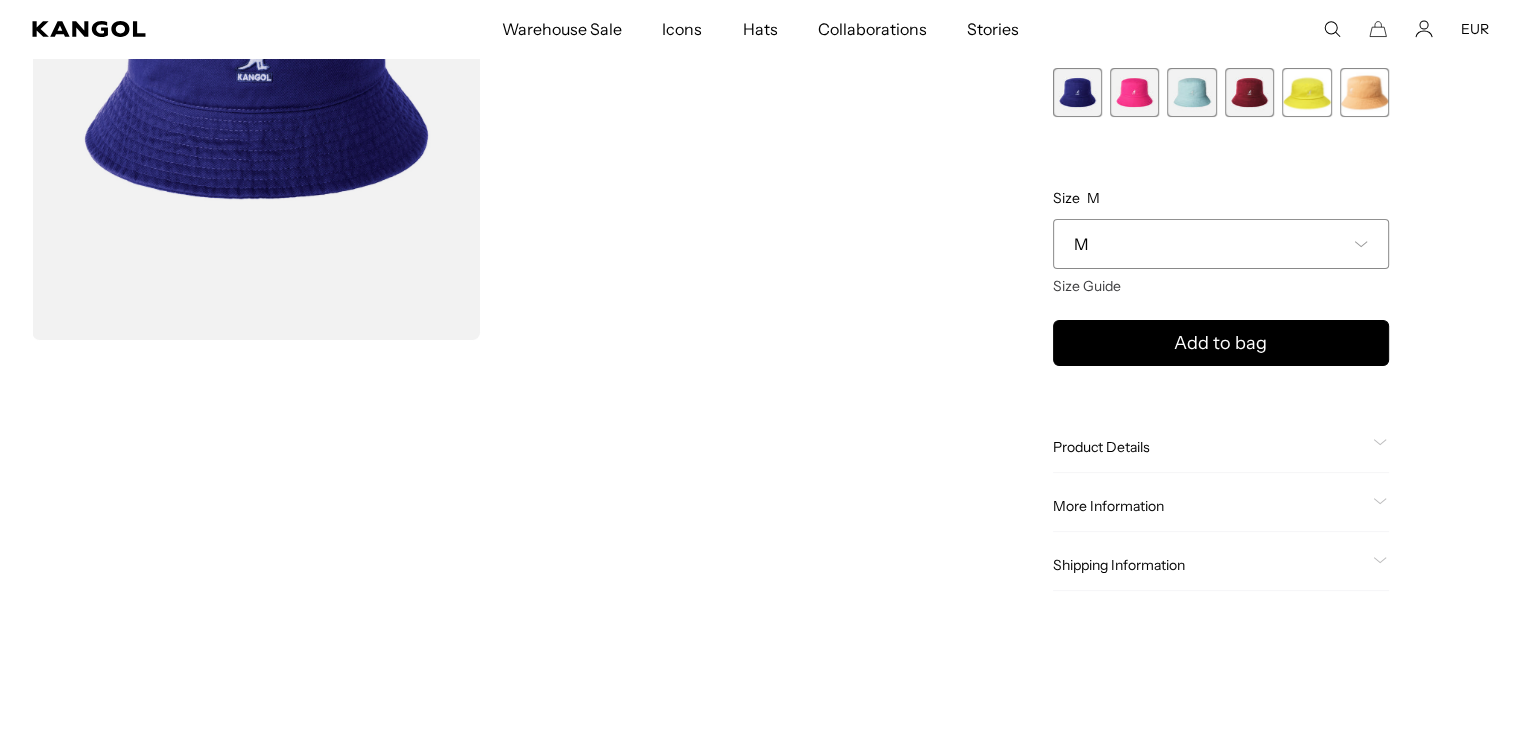 click on "Product Details" 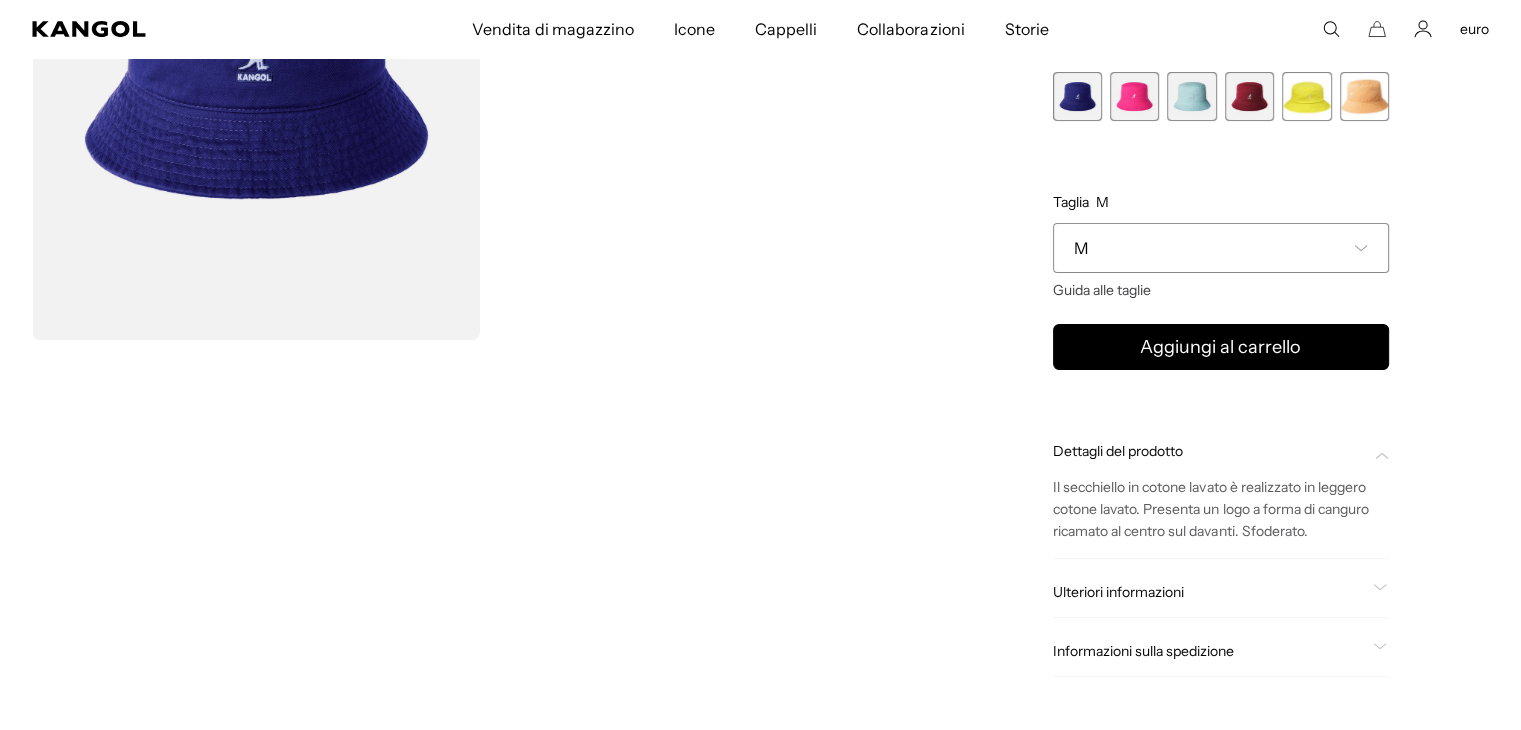 scroll, scrollTop: 0, scrollLeft: 412, axis: horizontal 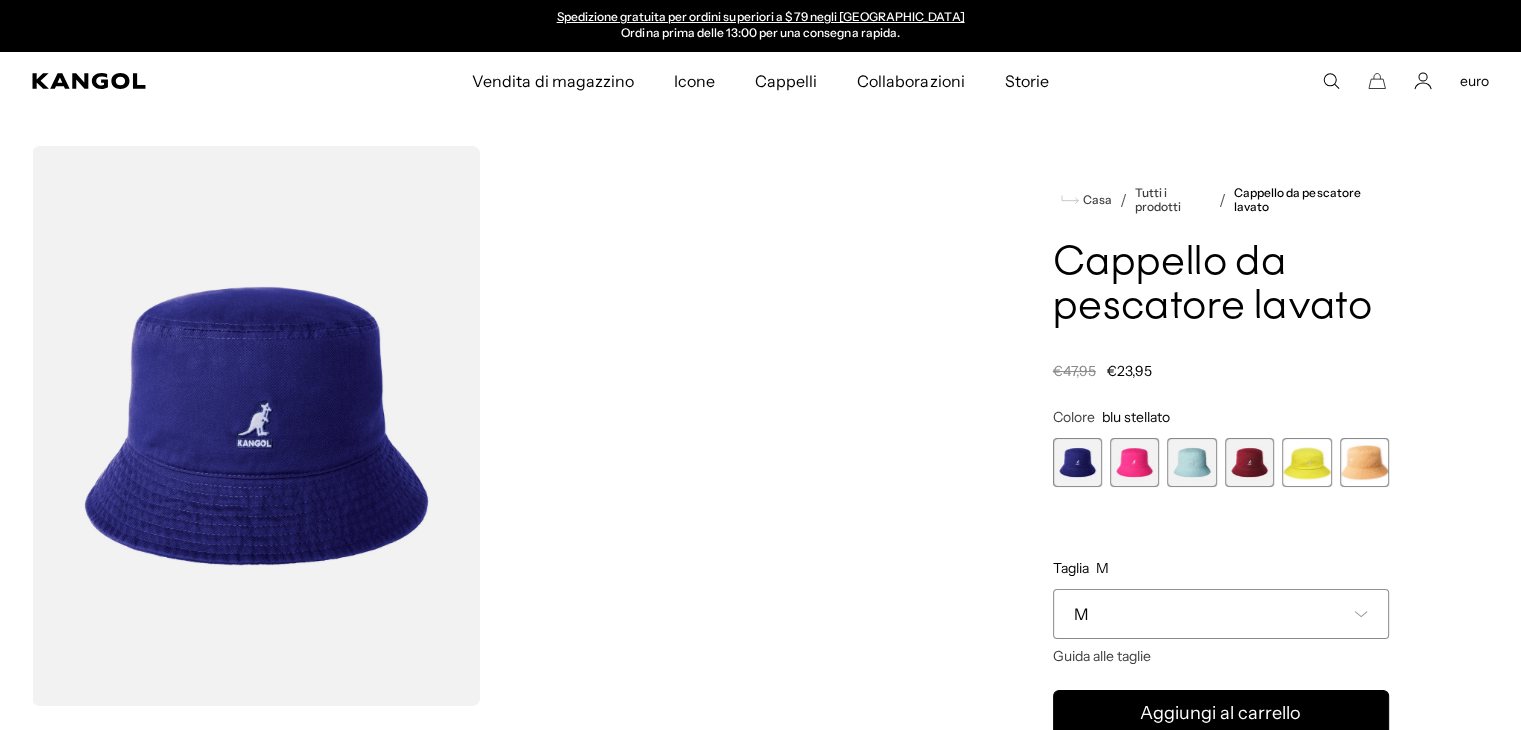 click at bounding box center (1191, 462) 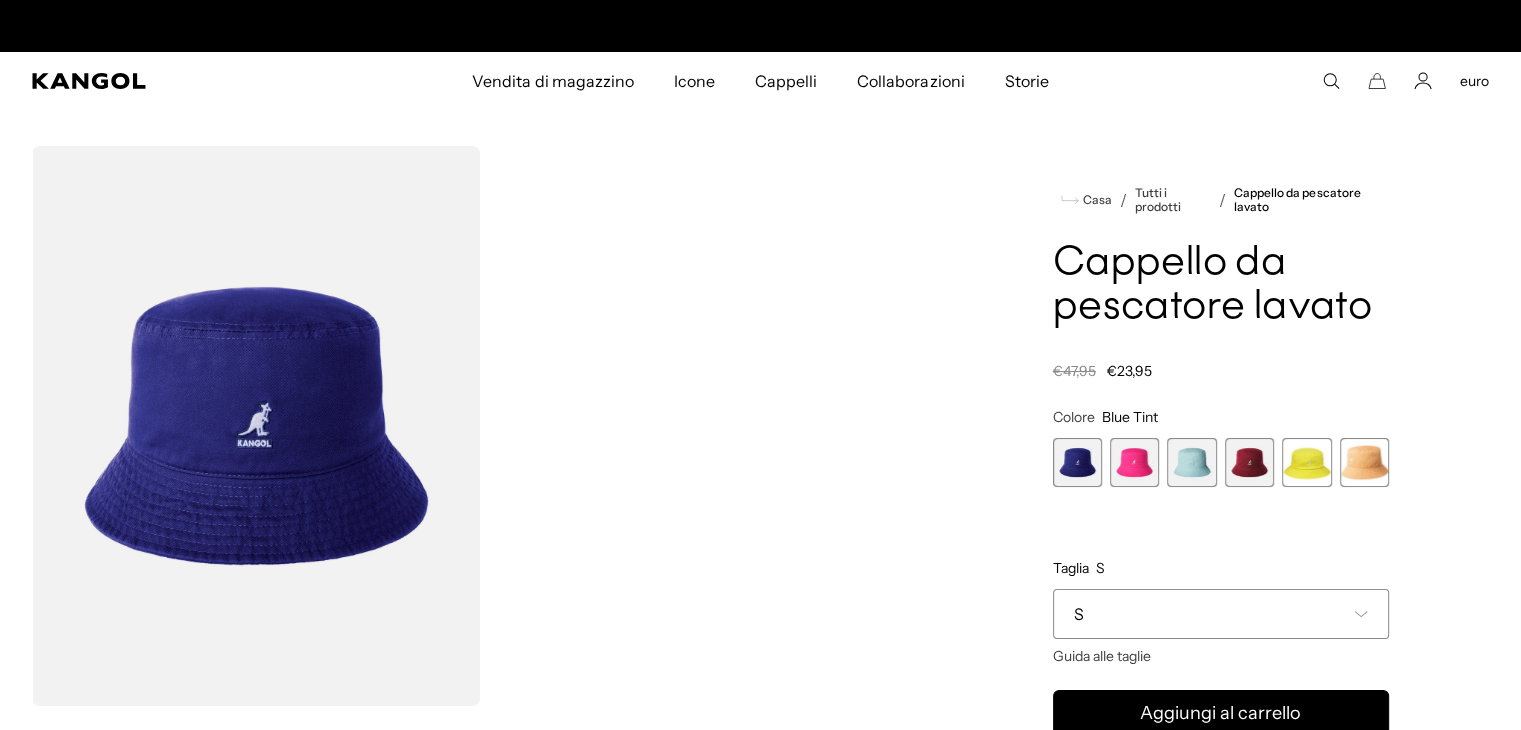 scroll, scrollTop: 0, scrollLeft: 0, axis: both 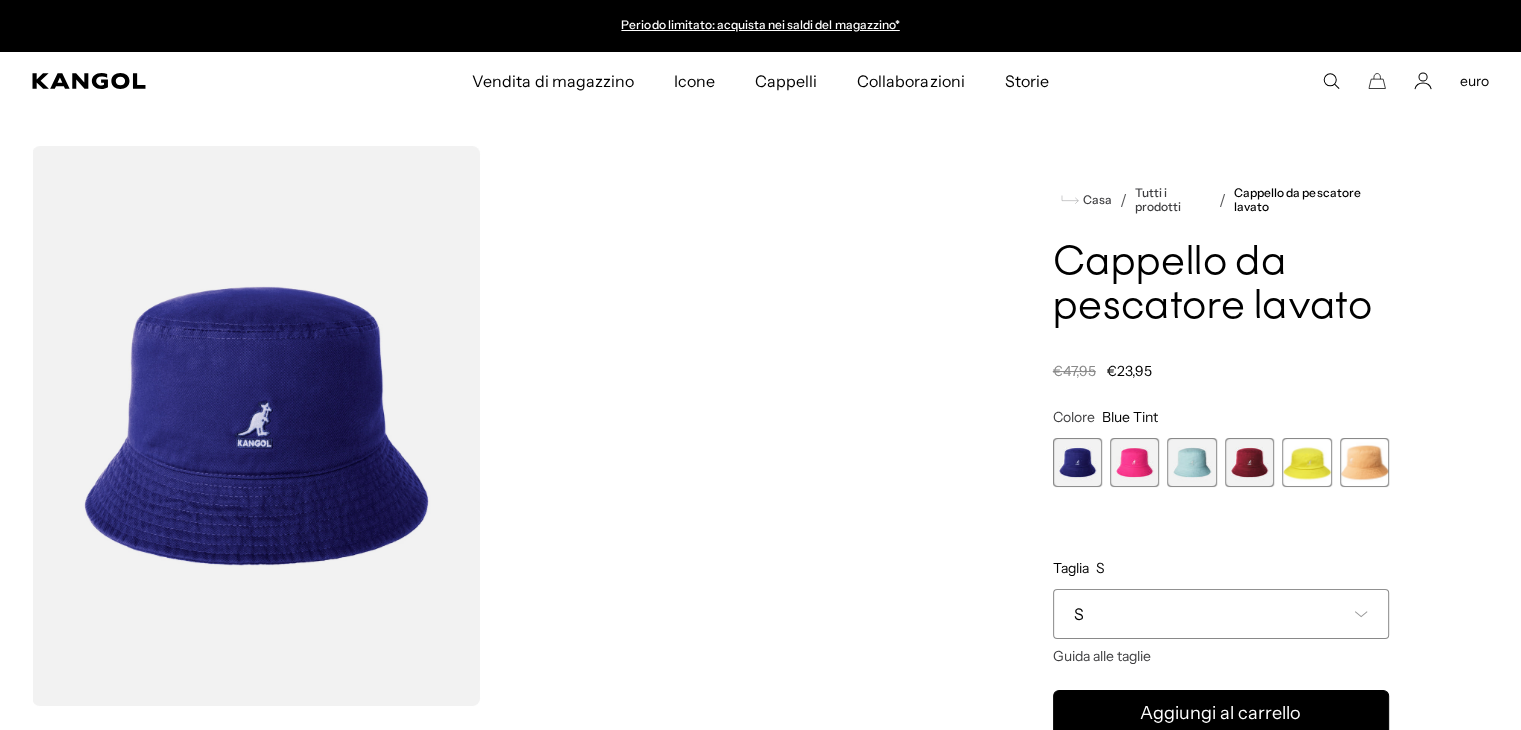 click on "S" at bounding box center [1221, 614] 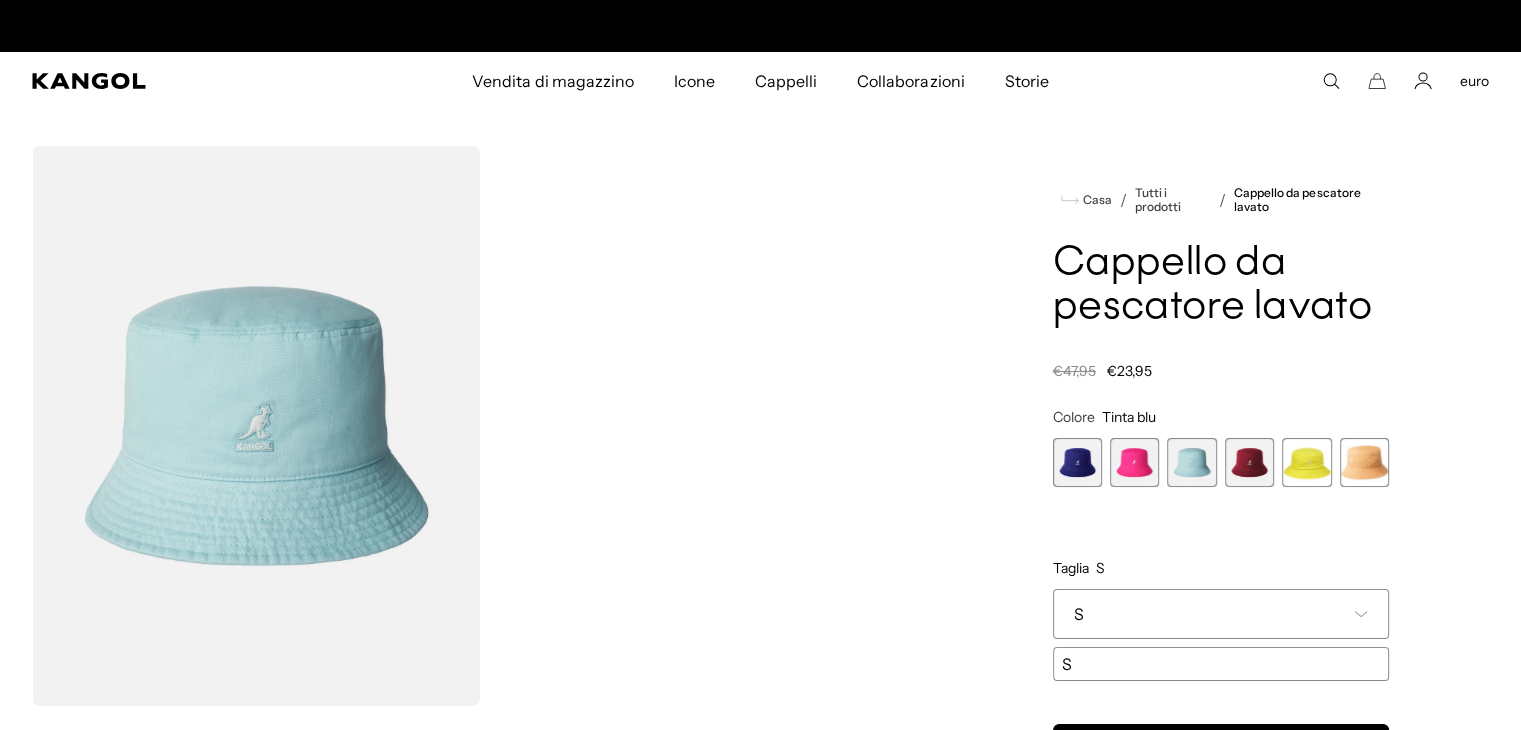 scroll, scrollTop: 0, scrollLeft: 412, axis: horizontal 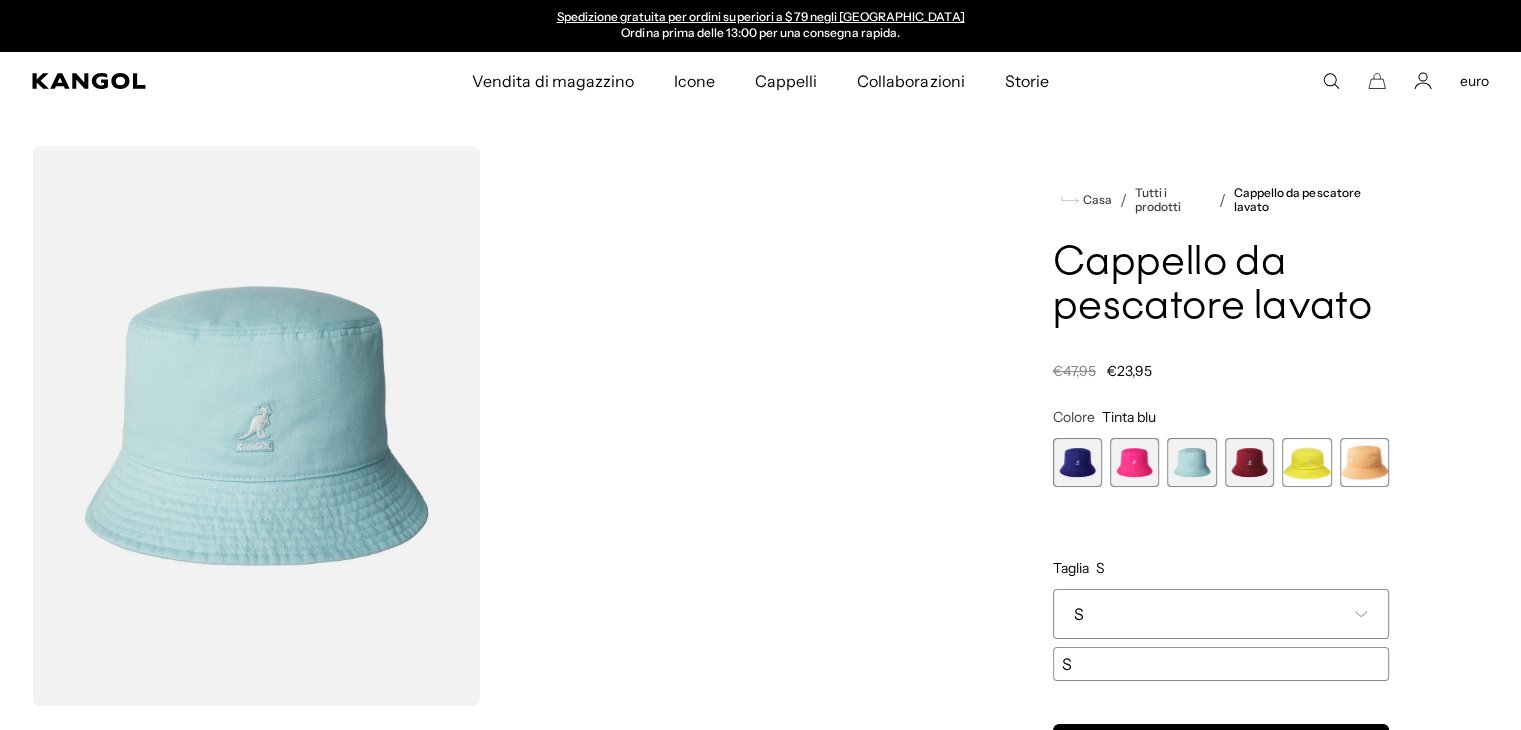 click at bounding box center [1364, 462] 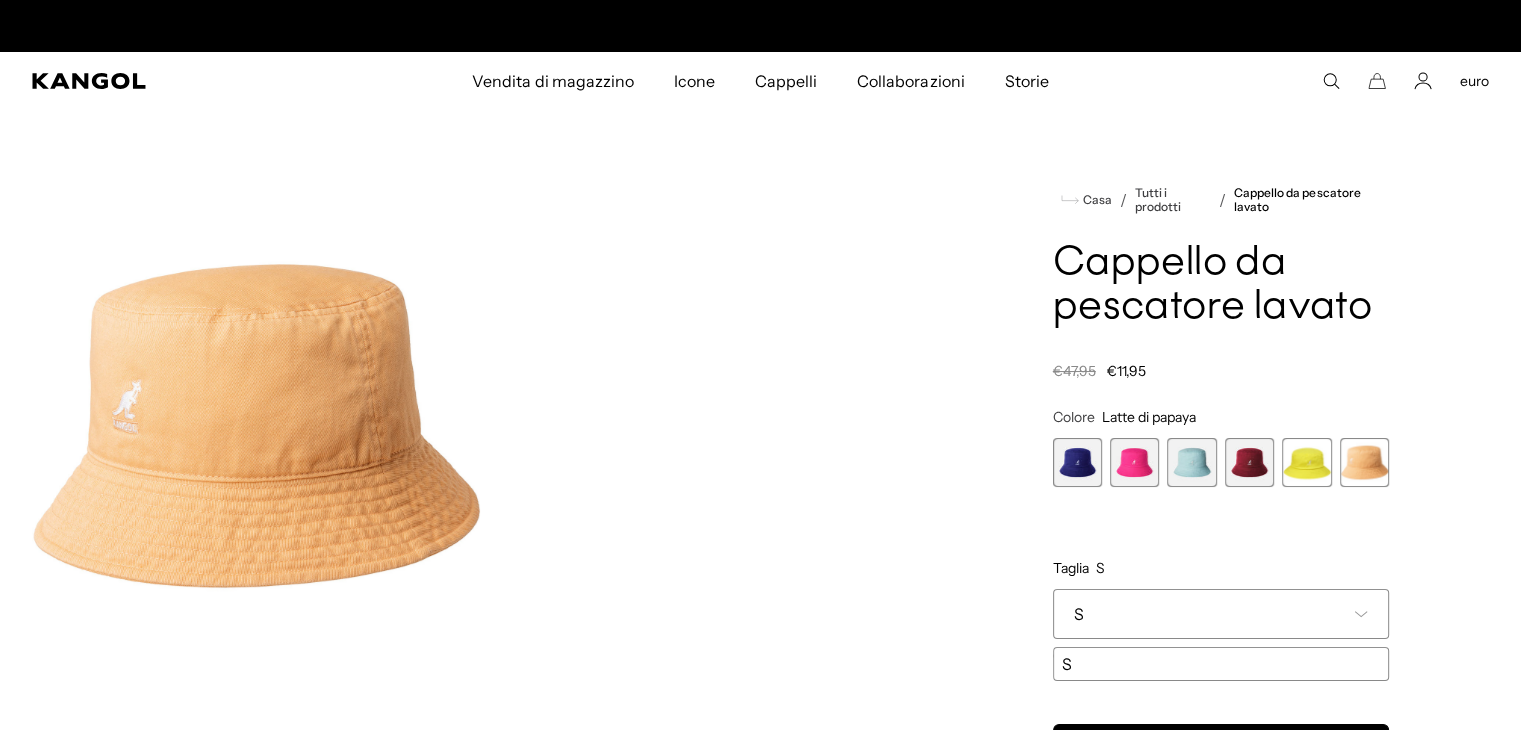 scroll, scrollTop: 0, scrollLeft: 0, axis: both 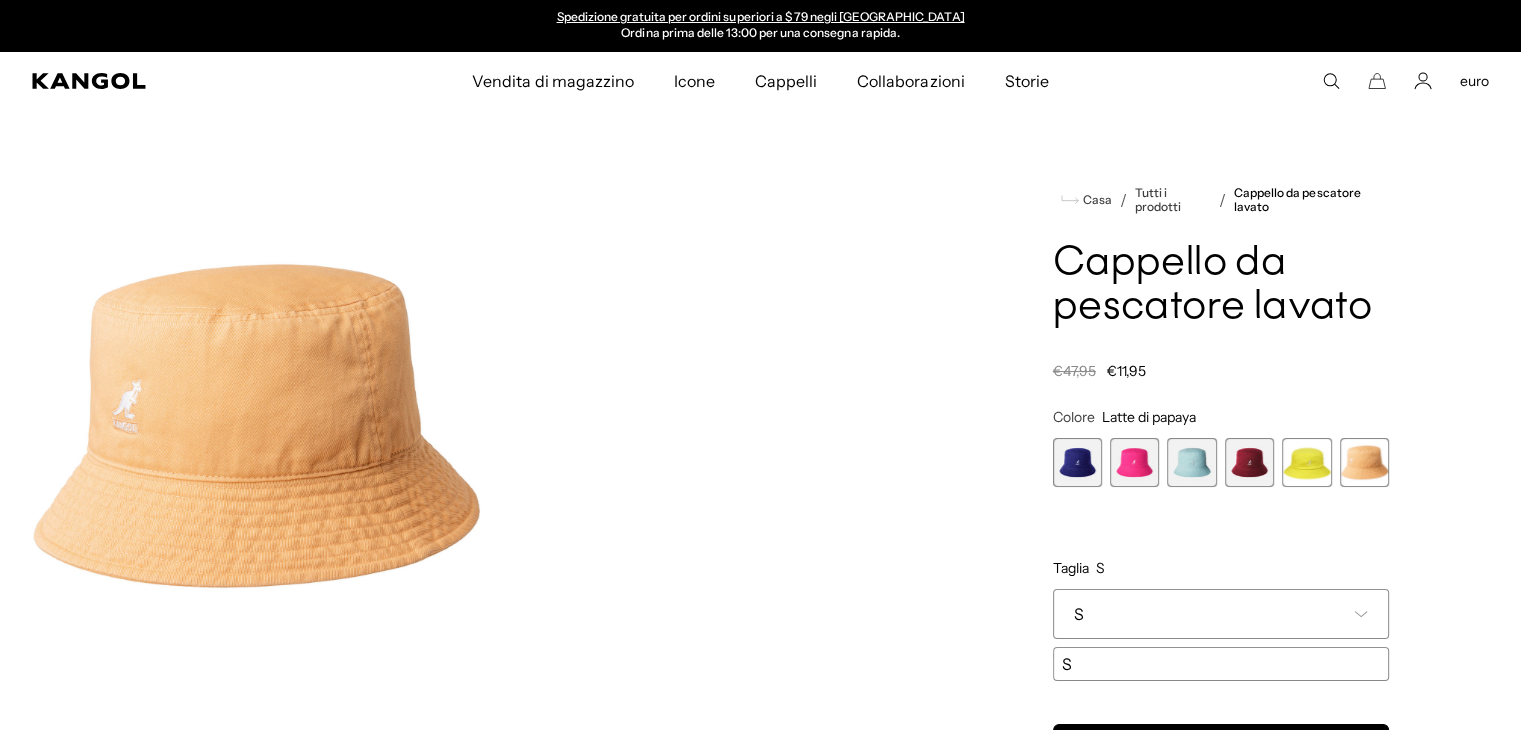 click on "S" at bounding box center (1221, 614) 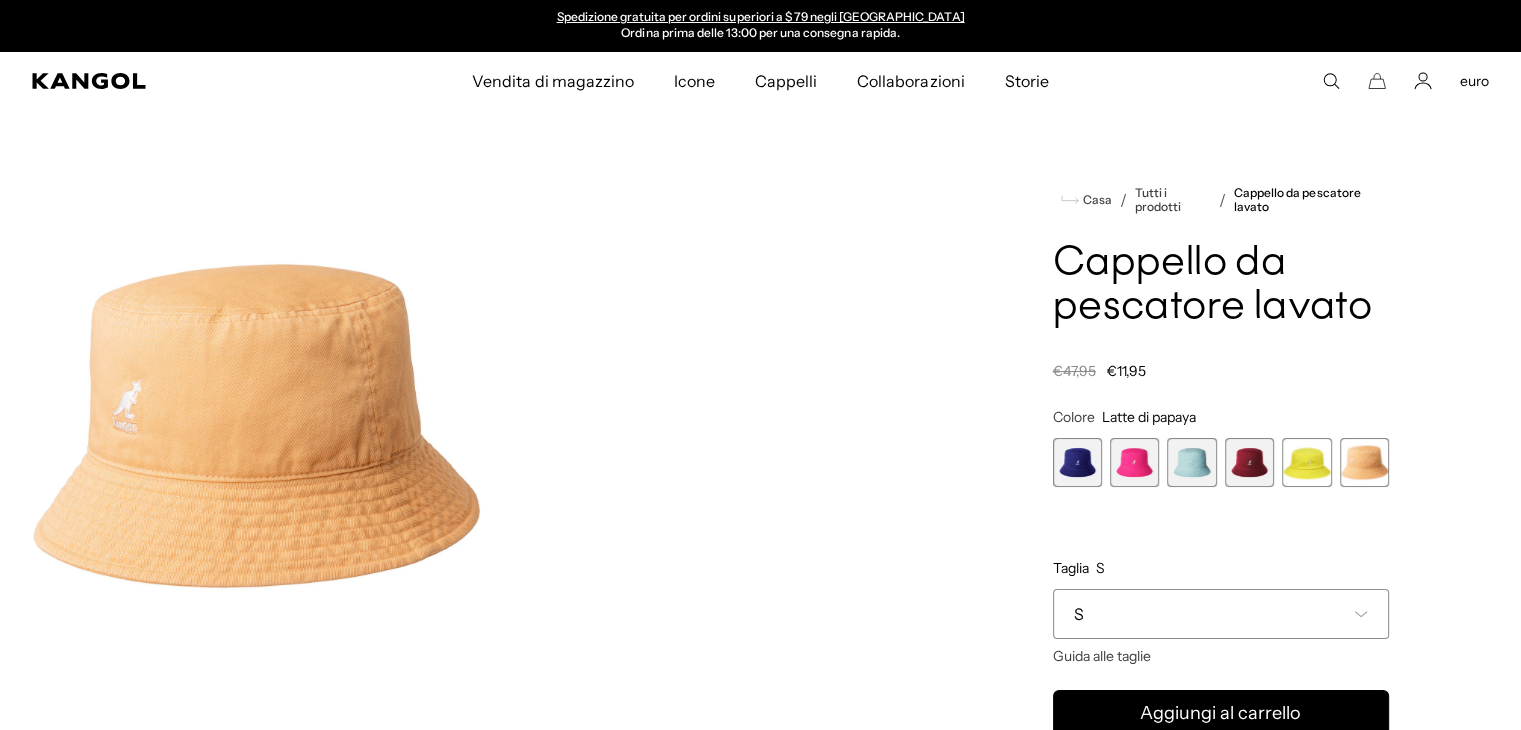 click on "S" at bounding box center [1221, 614] 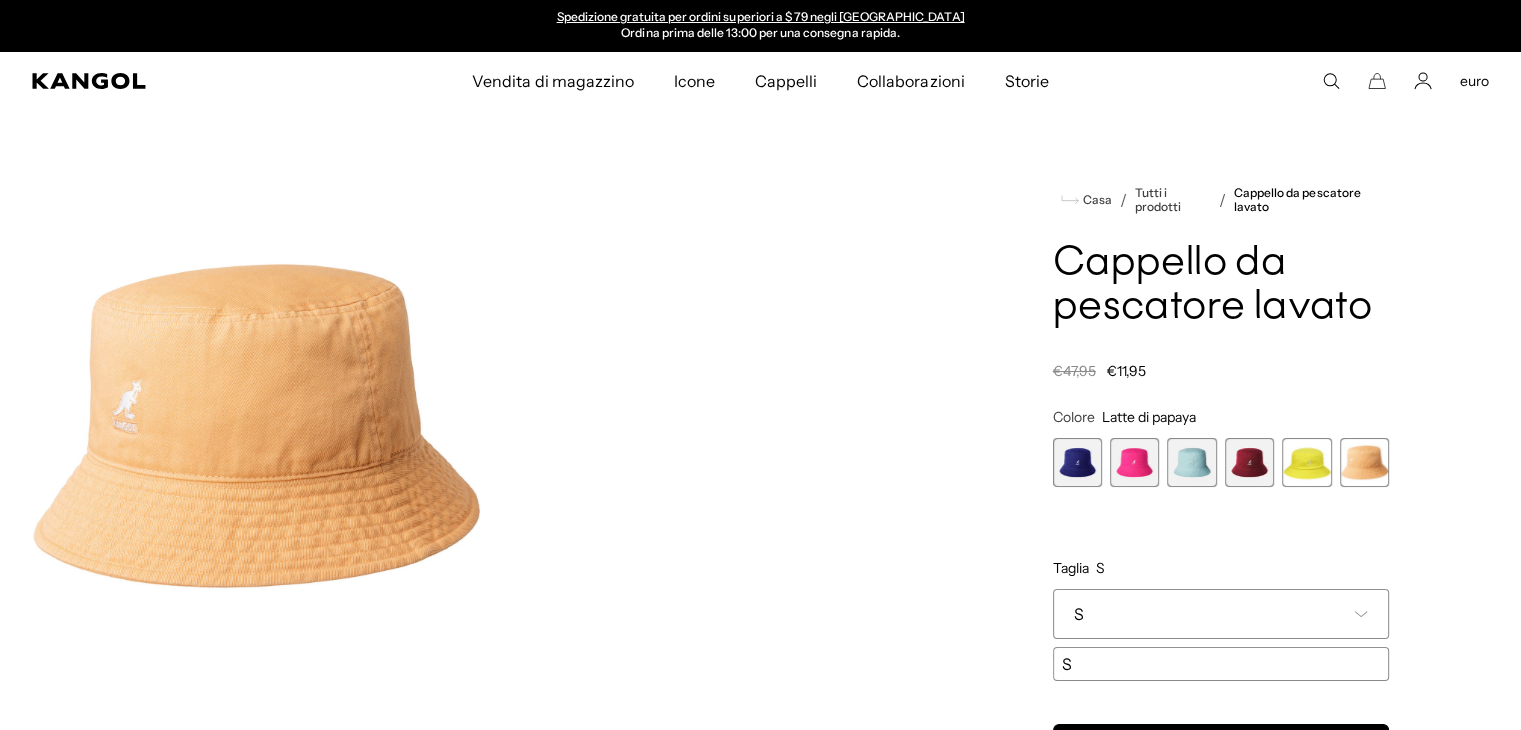 click on "S" at bounding box center (1221, 614) 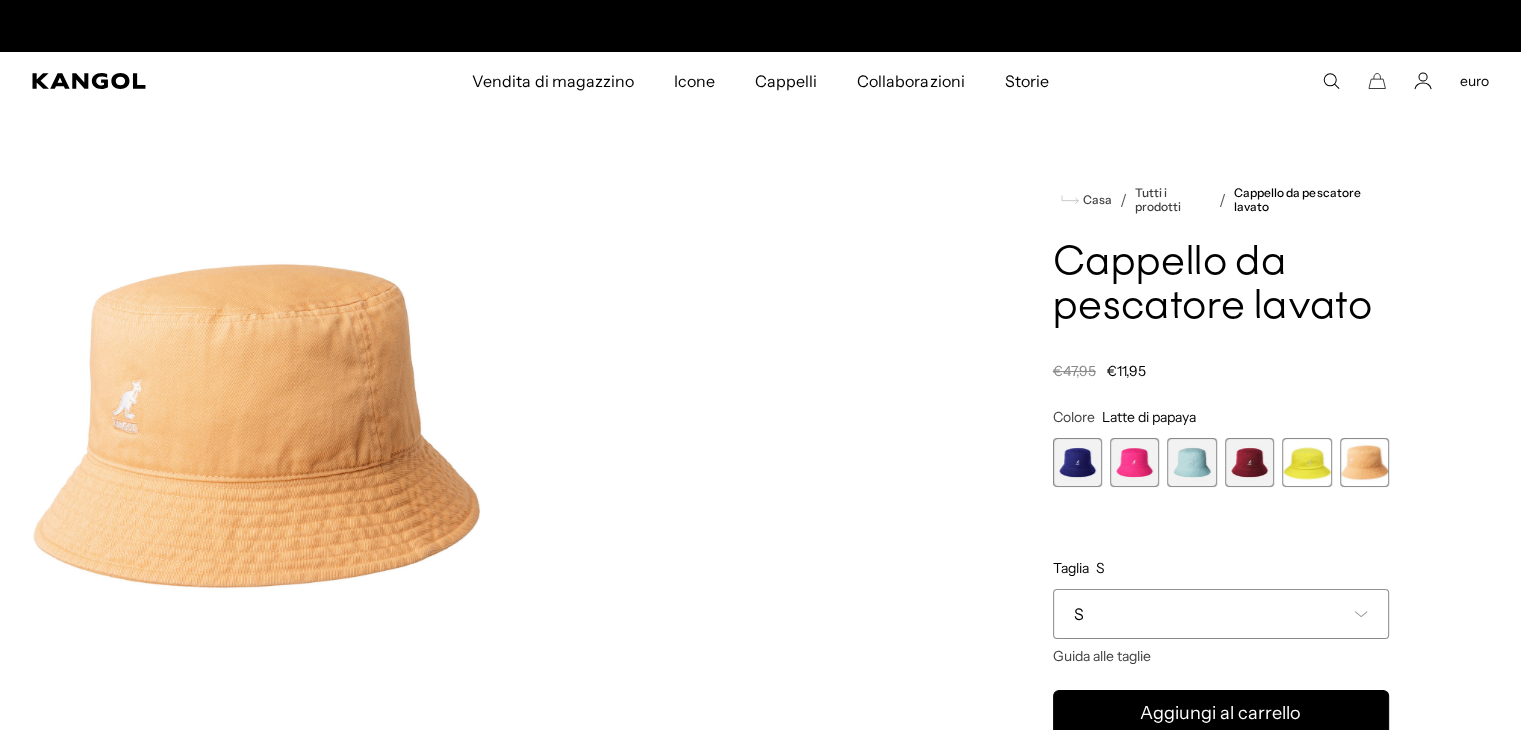 scroll, scrollTop: 0, scrollLeft: 0, axis: both 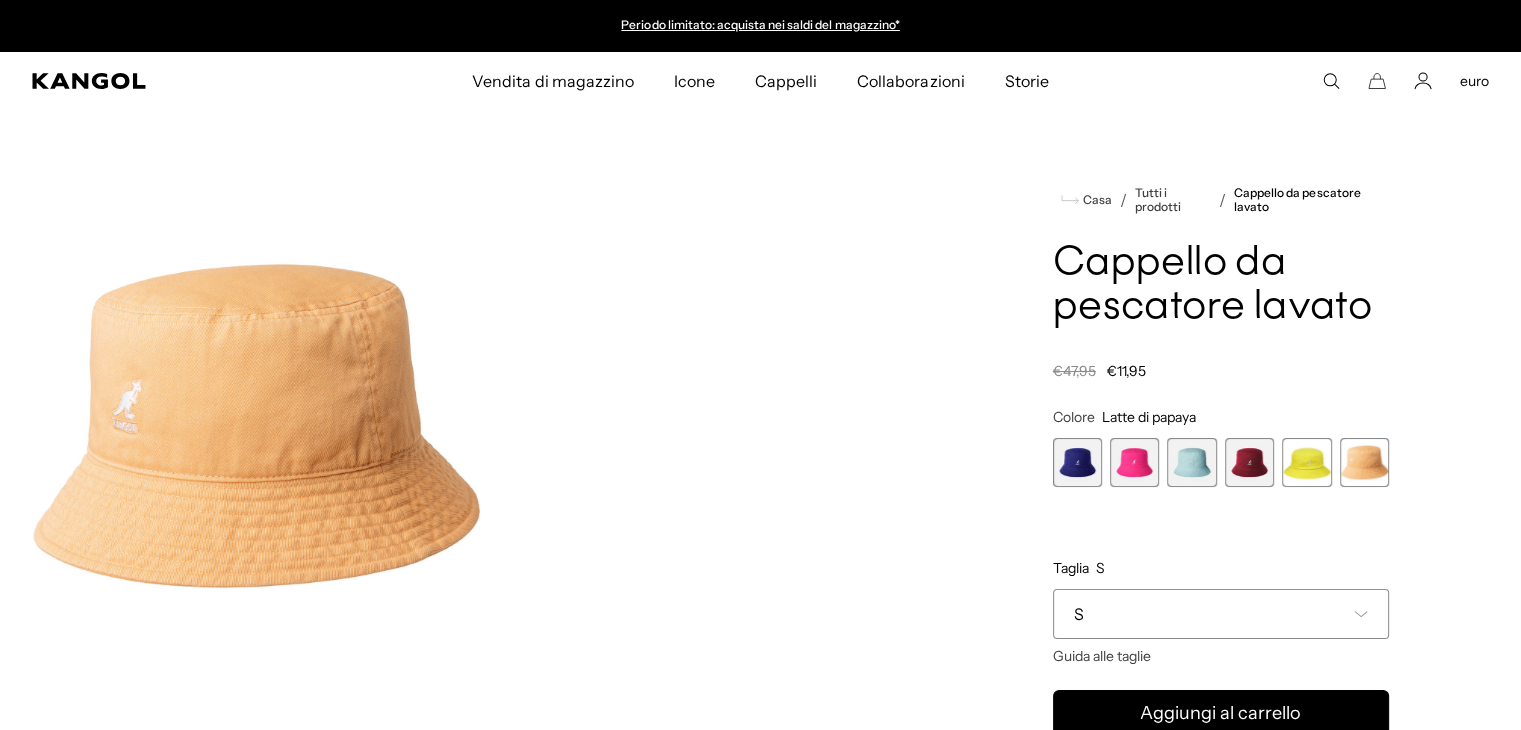 click at bounding box center [1306, 462] 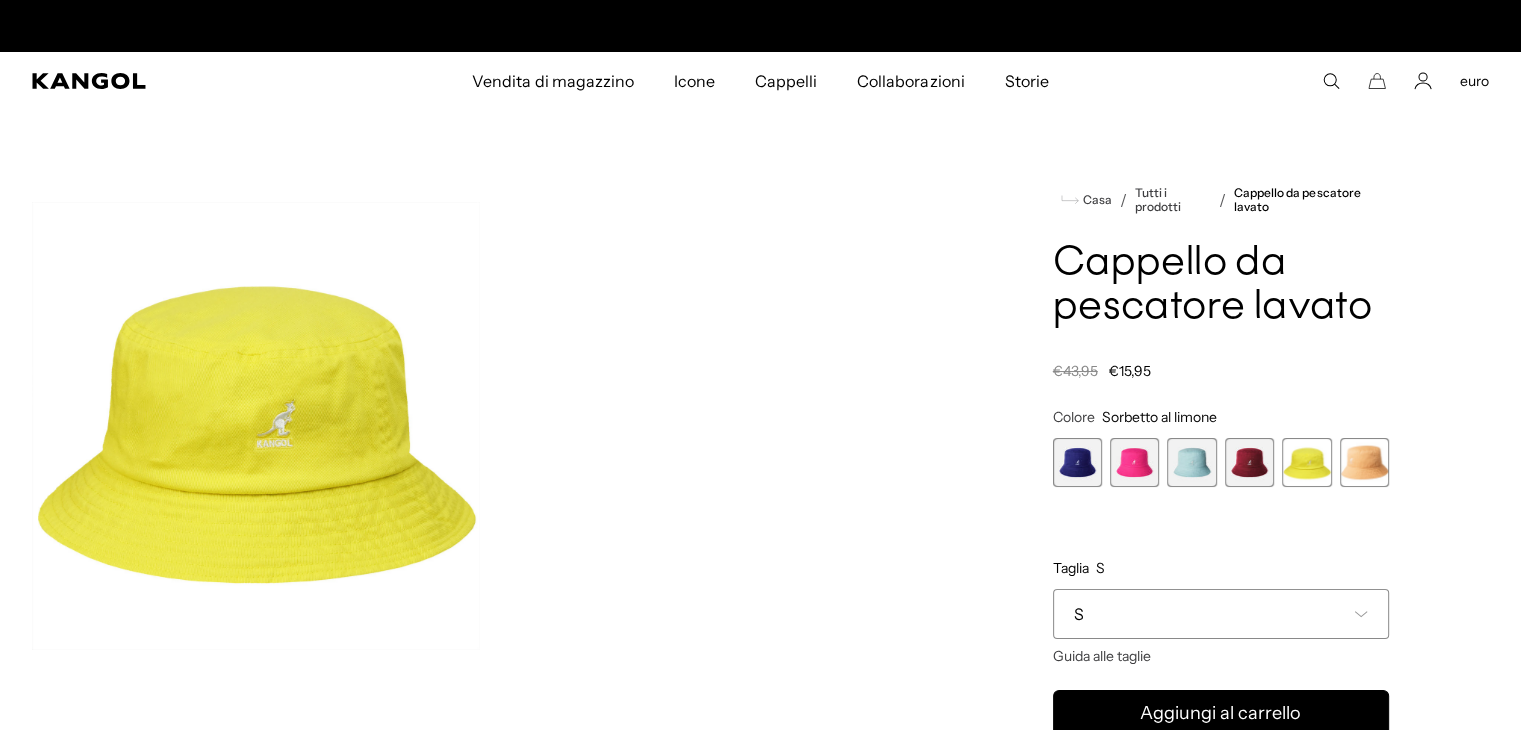 scroll, scrollTop: 0, scrollLeft: 0, axis: both 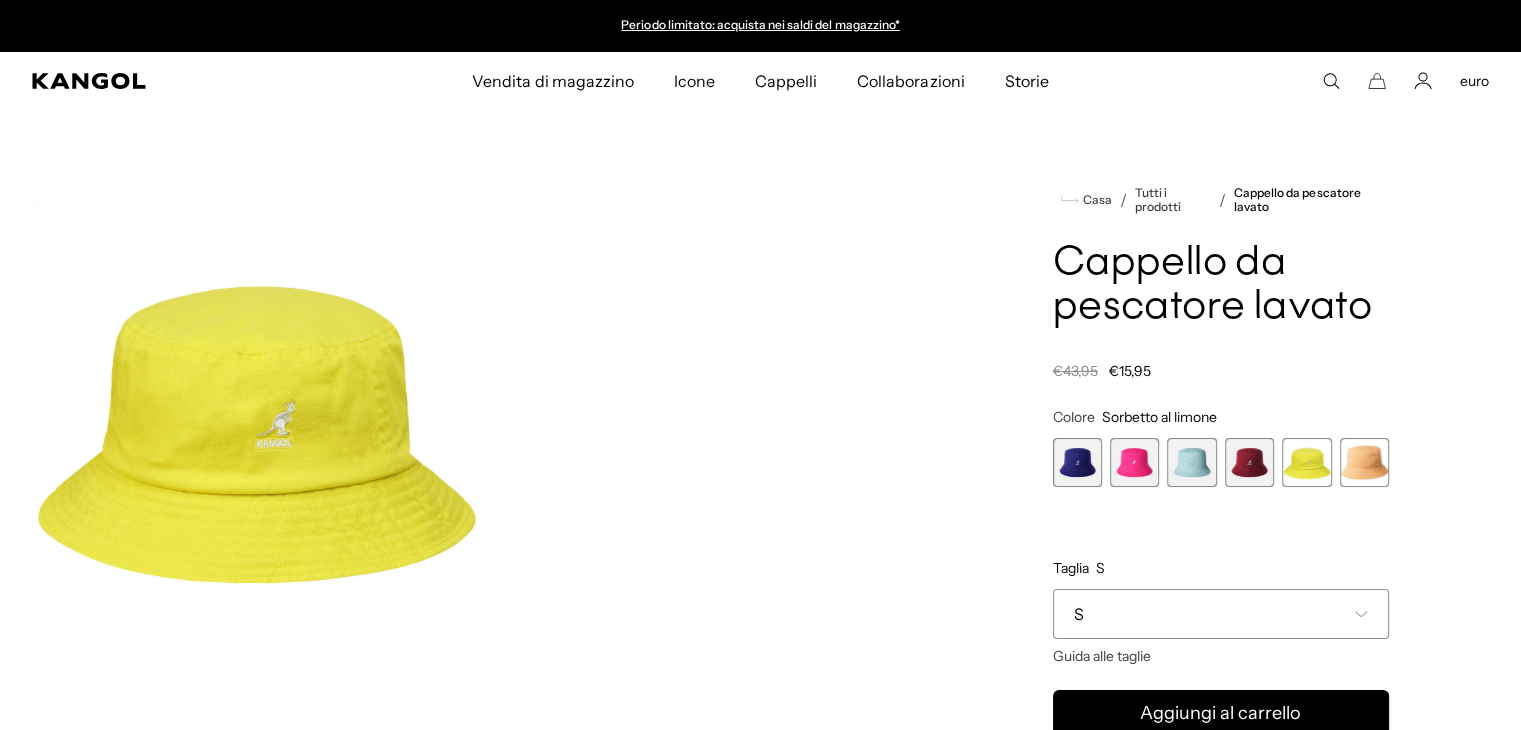 click on "S" at bounding box center [1221, 614] 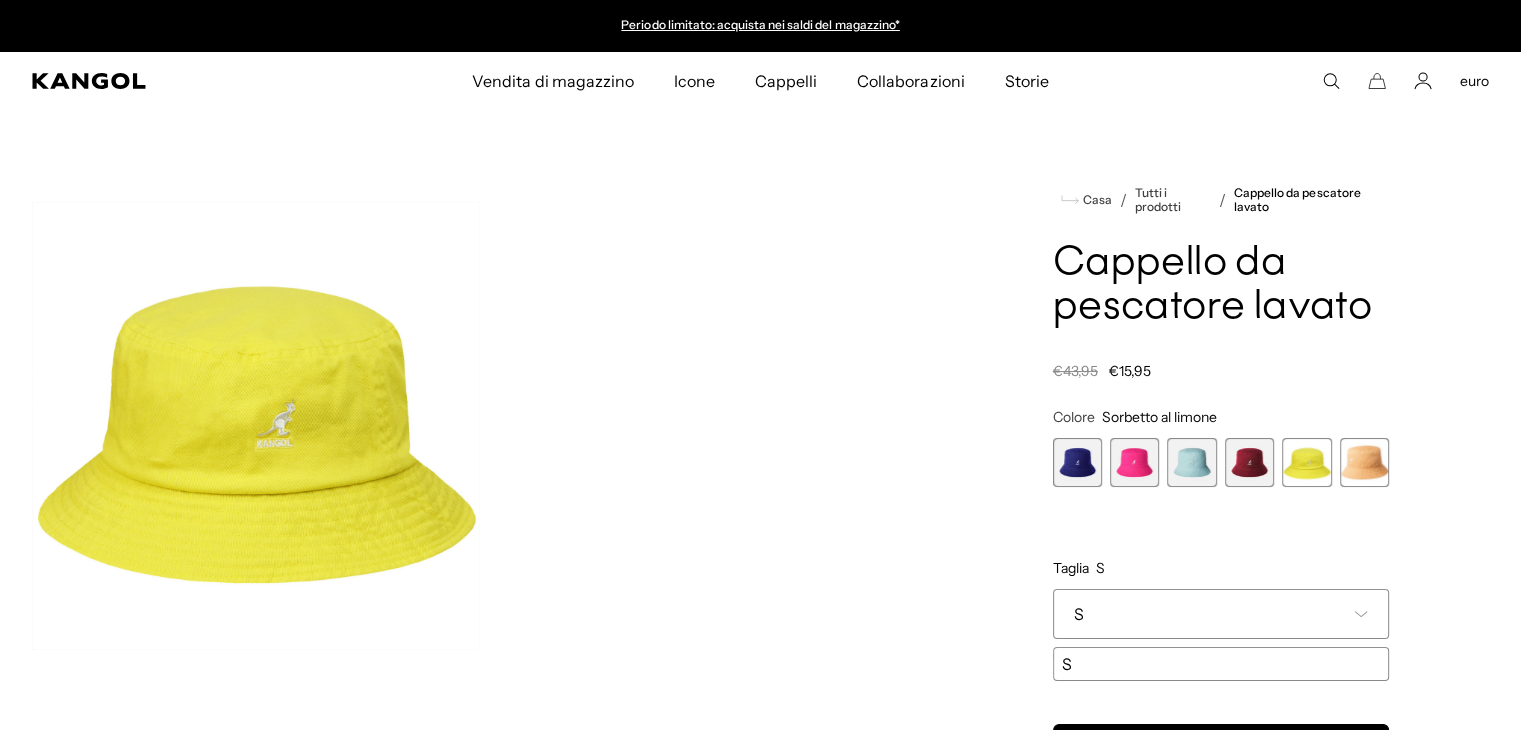 click on "S" at bounding box center (1221, 614) 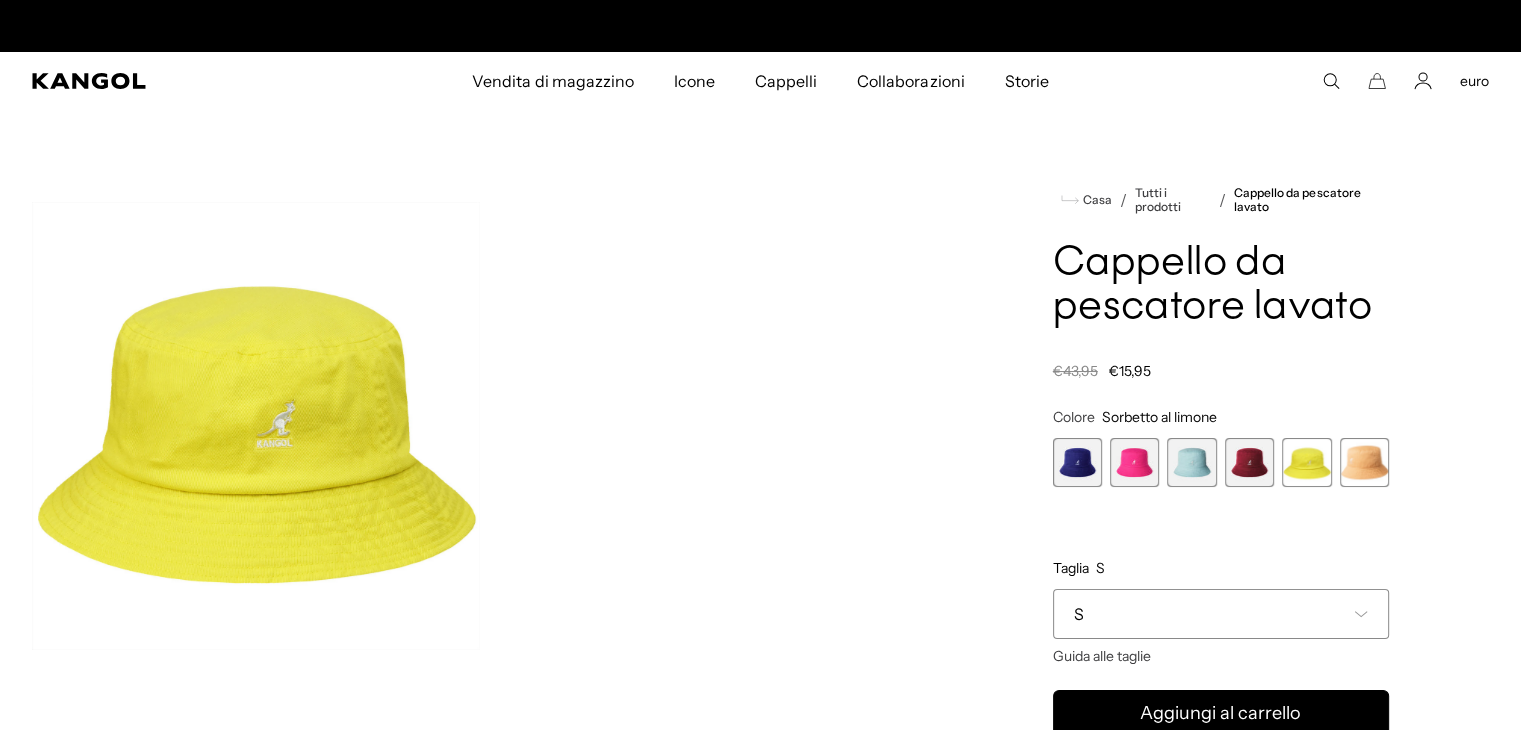 scroll, scrollTop: 0, scrollLeft: 412, axis: horizontal 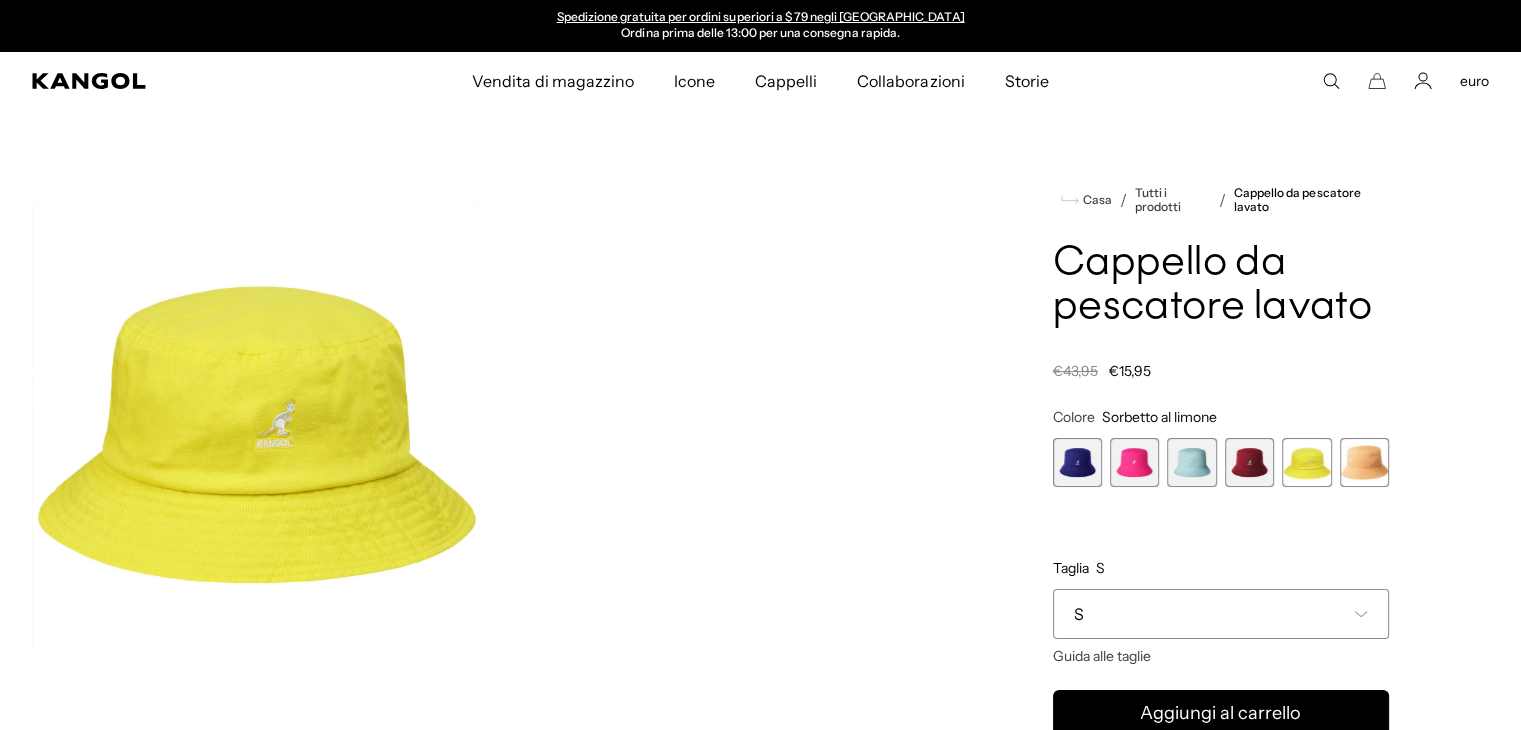 click at bounding box center (1249, 462) 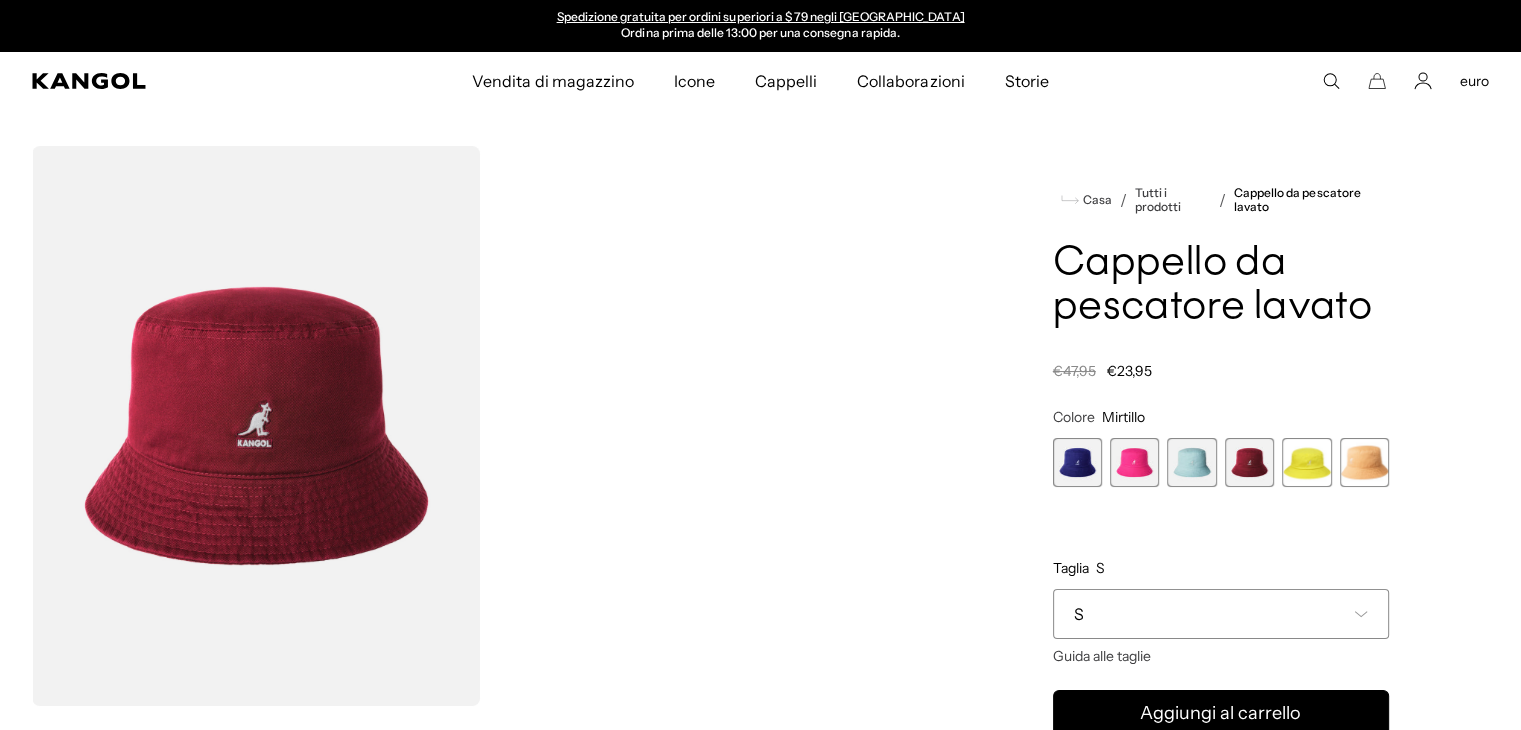 click on "S" at bounding box center (1221, 614) 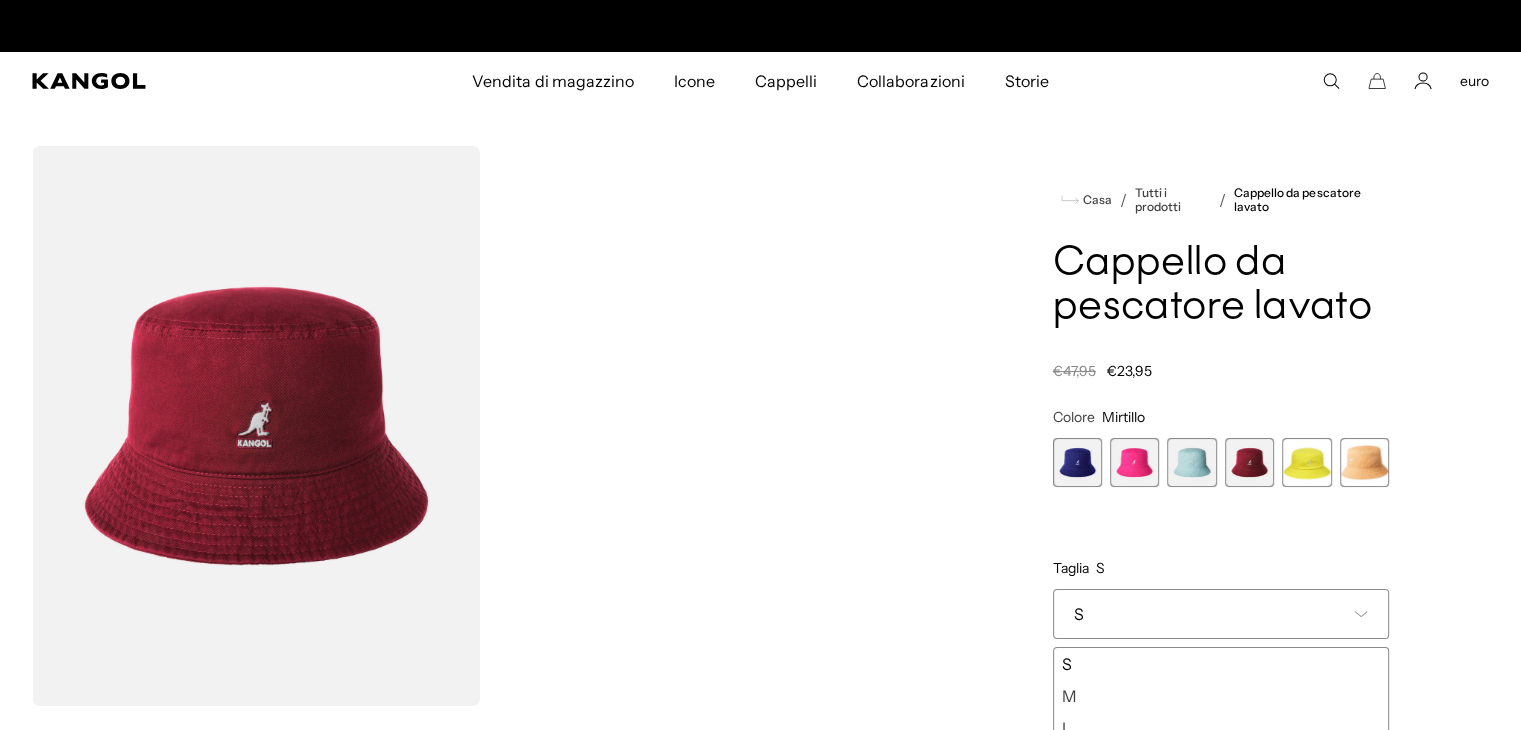 scroll, scrollTop: 0, scrollLeft: 0, axis: both 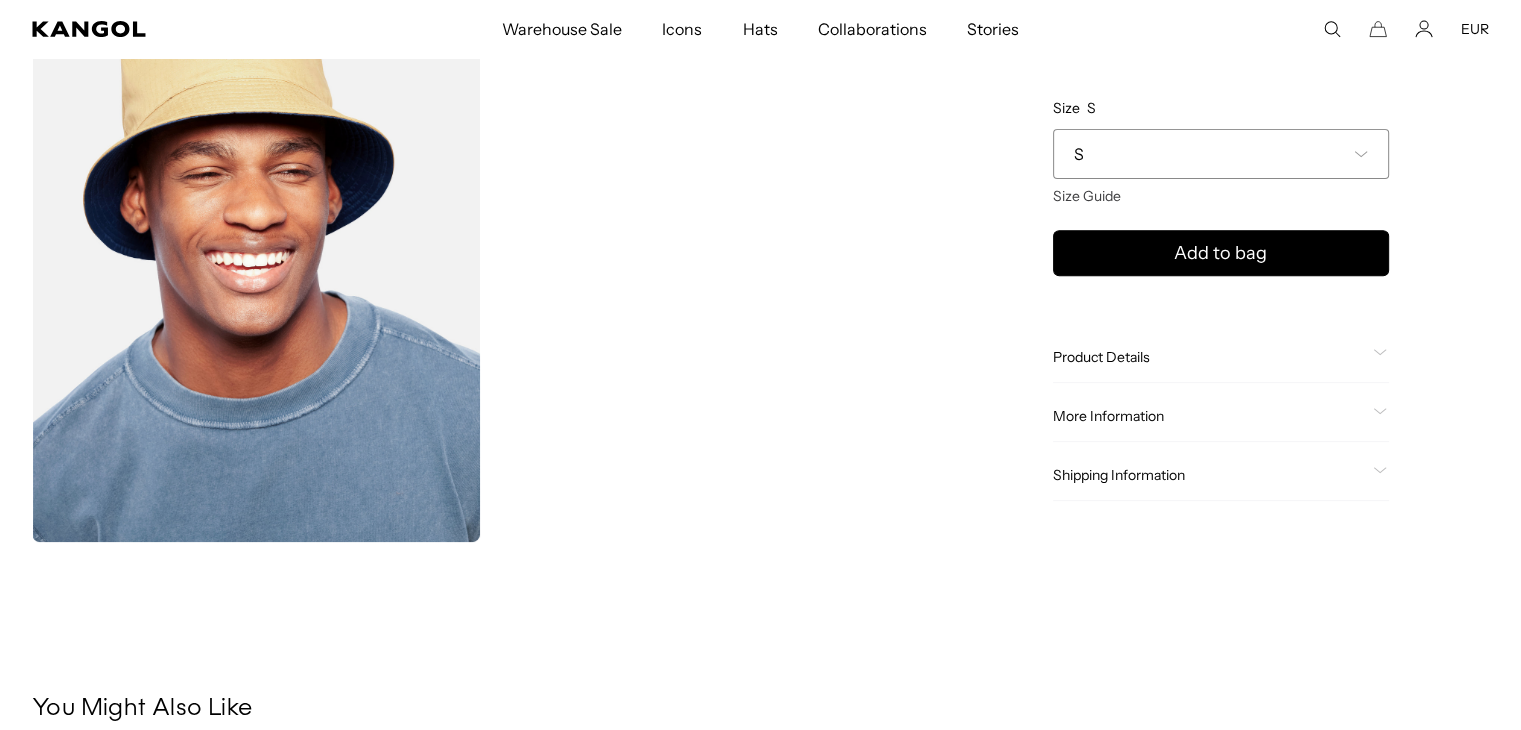 click on "Product Details" 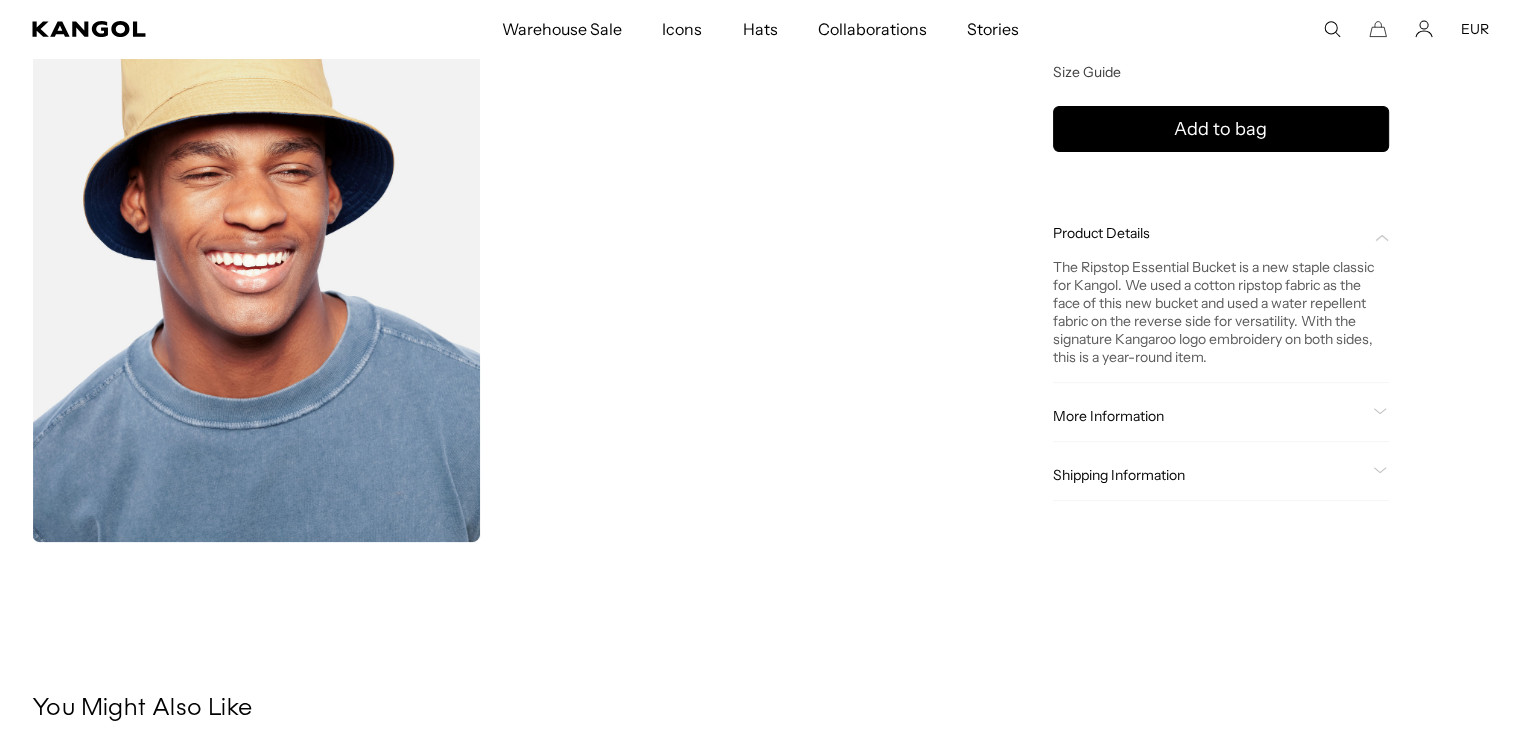 scroll, scrollTop: 0, scrollLeft: 412, axis: horizontal 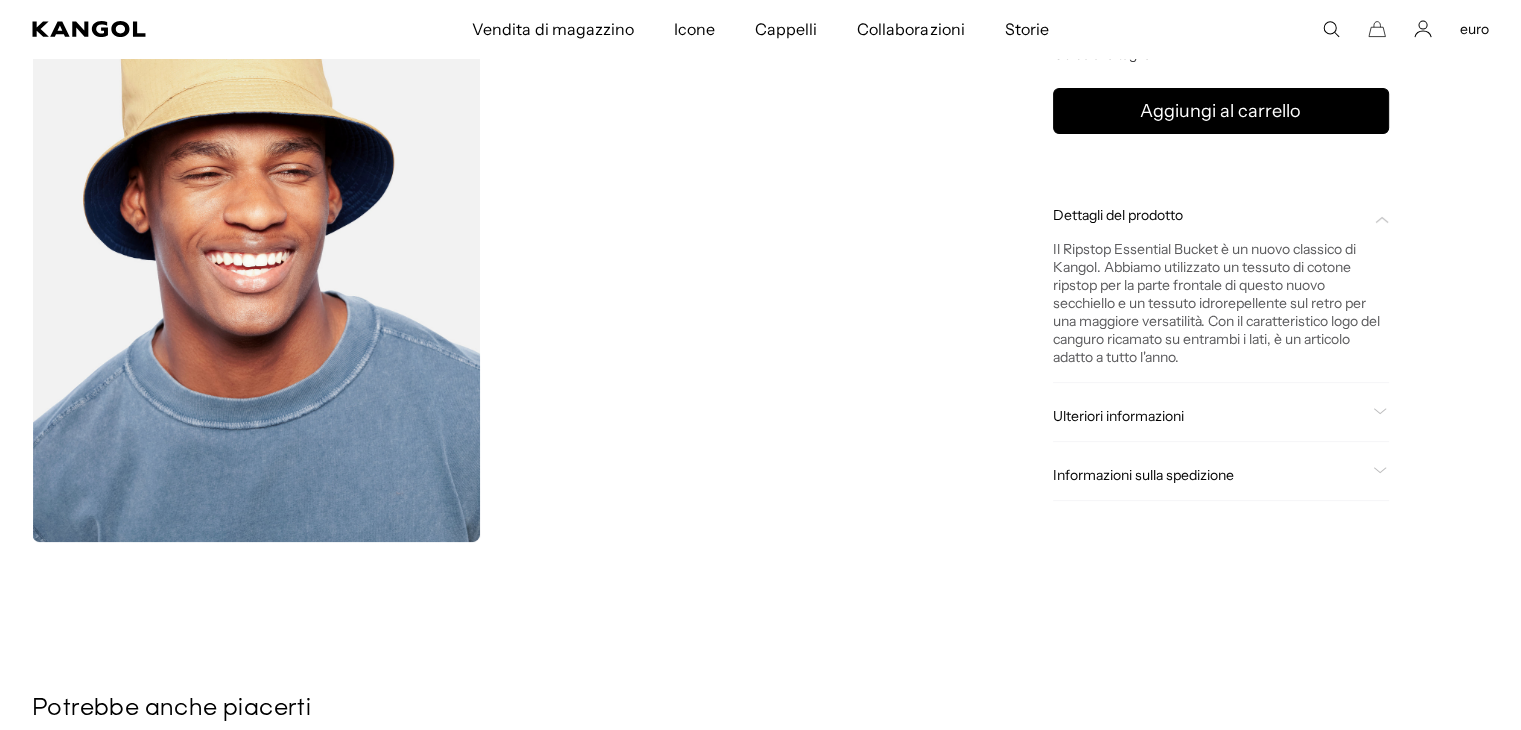 click on "Ulteriori informazioni" 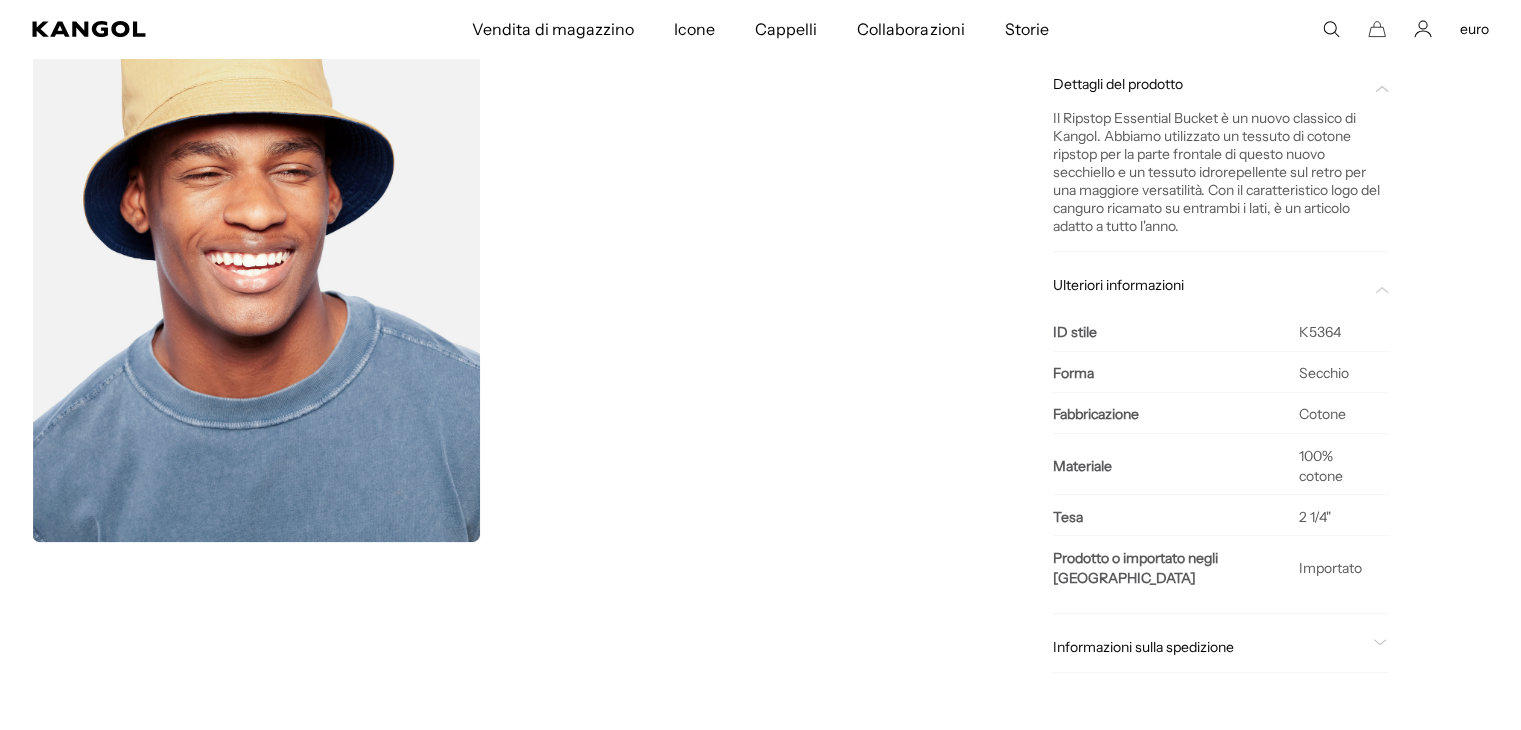 scroll, scrollTop: 0, scrollLeft: 412, axis: horizontal 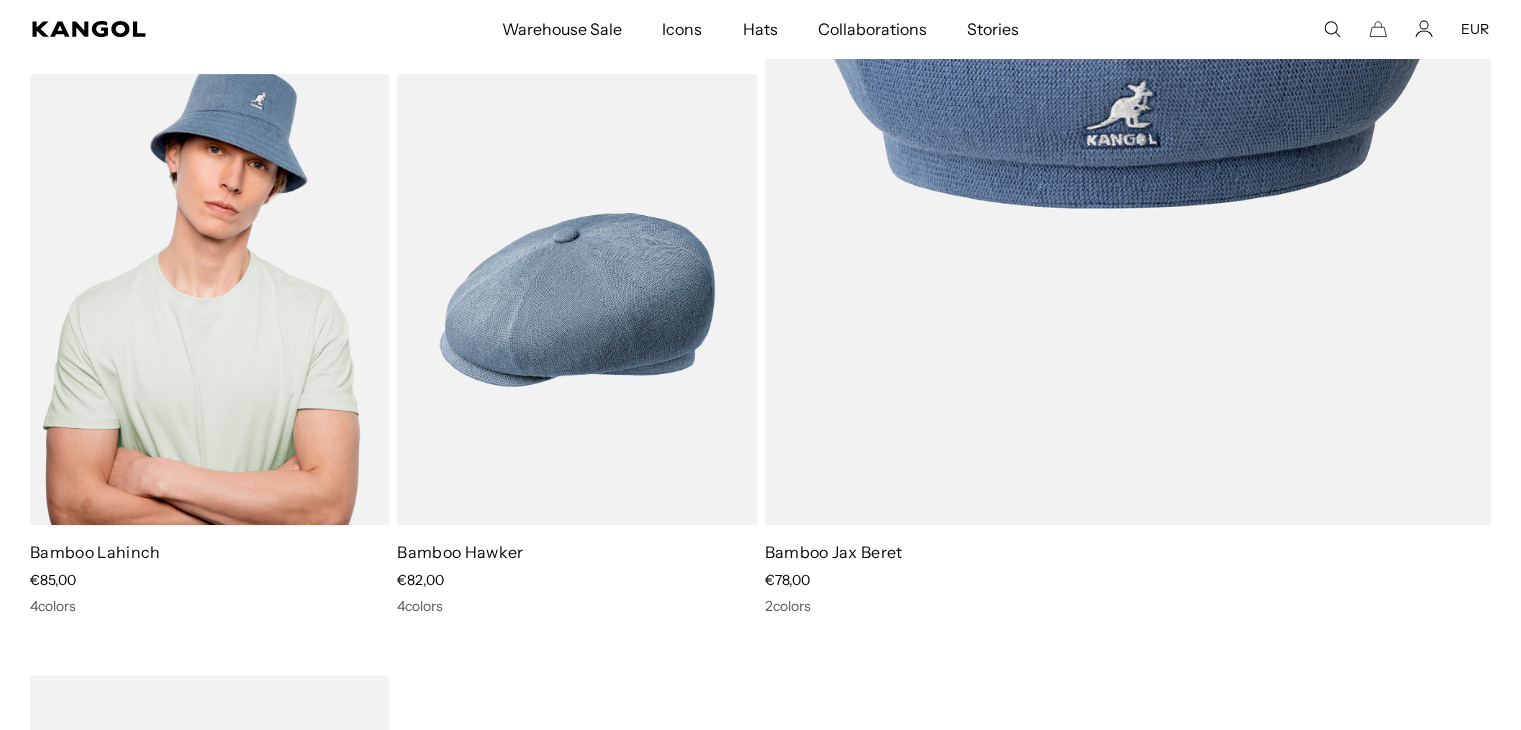 click at bounding box center [209, 299] 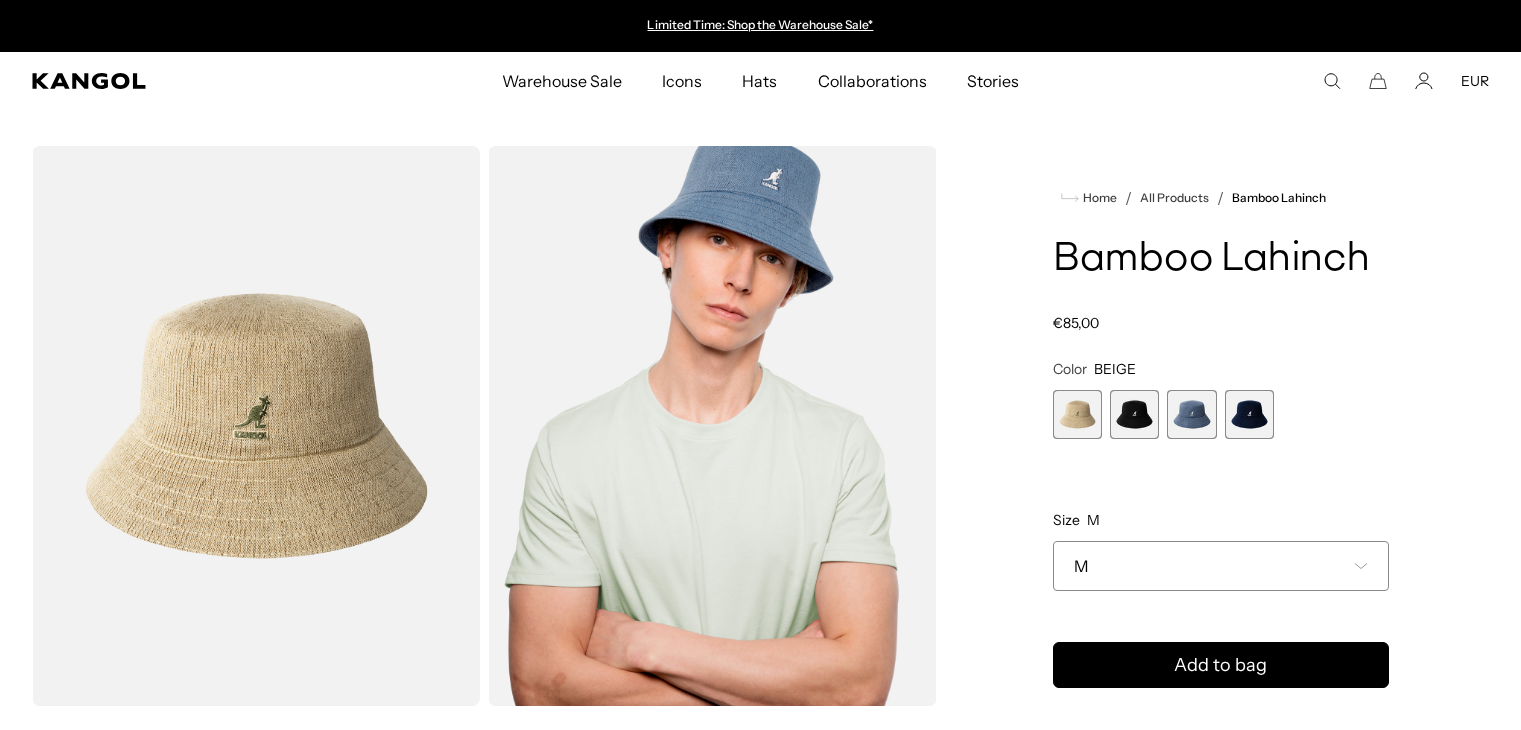 scroll, scrollTop: 0, scrollLeft: 0, axis: both 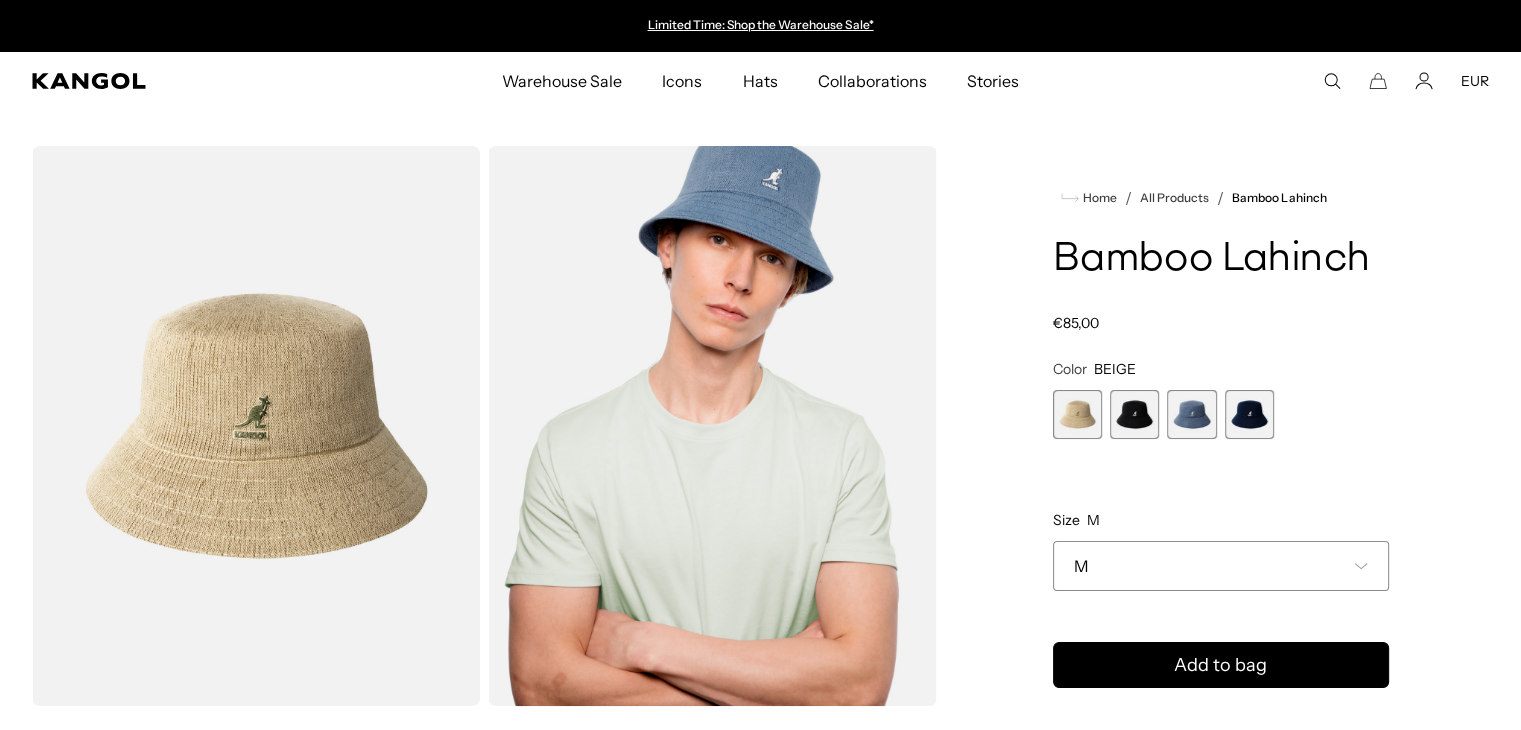 click on "M" at bounding box center (1221, 566) 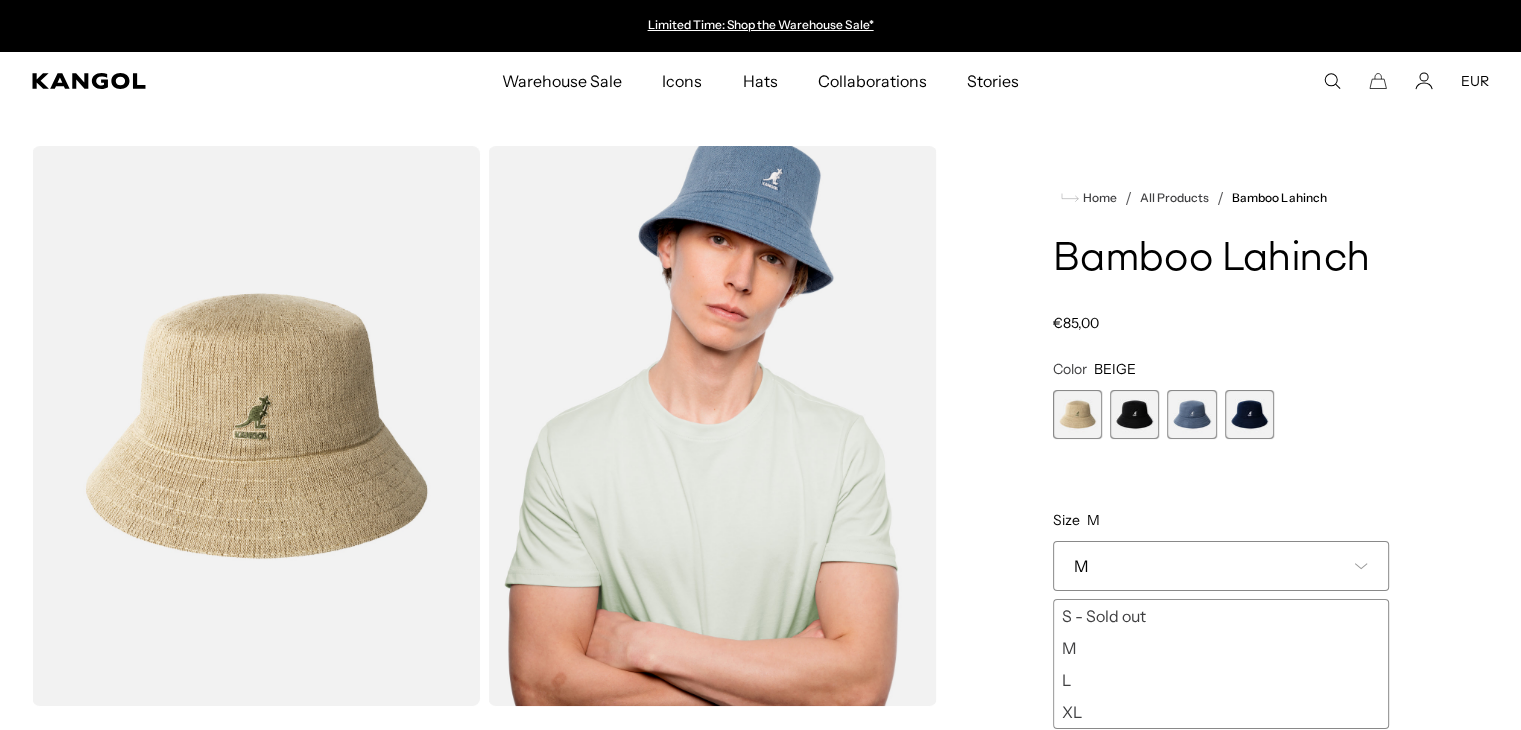 scroll, scrollTop: 0, scrollLeft: 0, axis: both 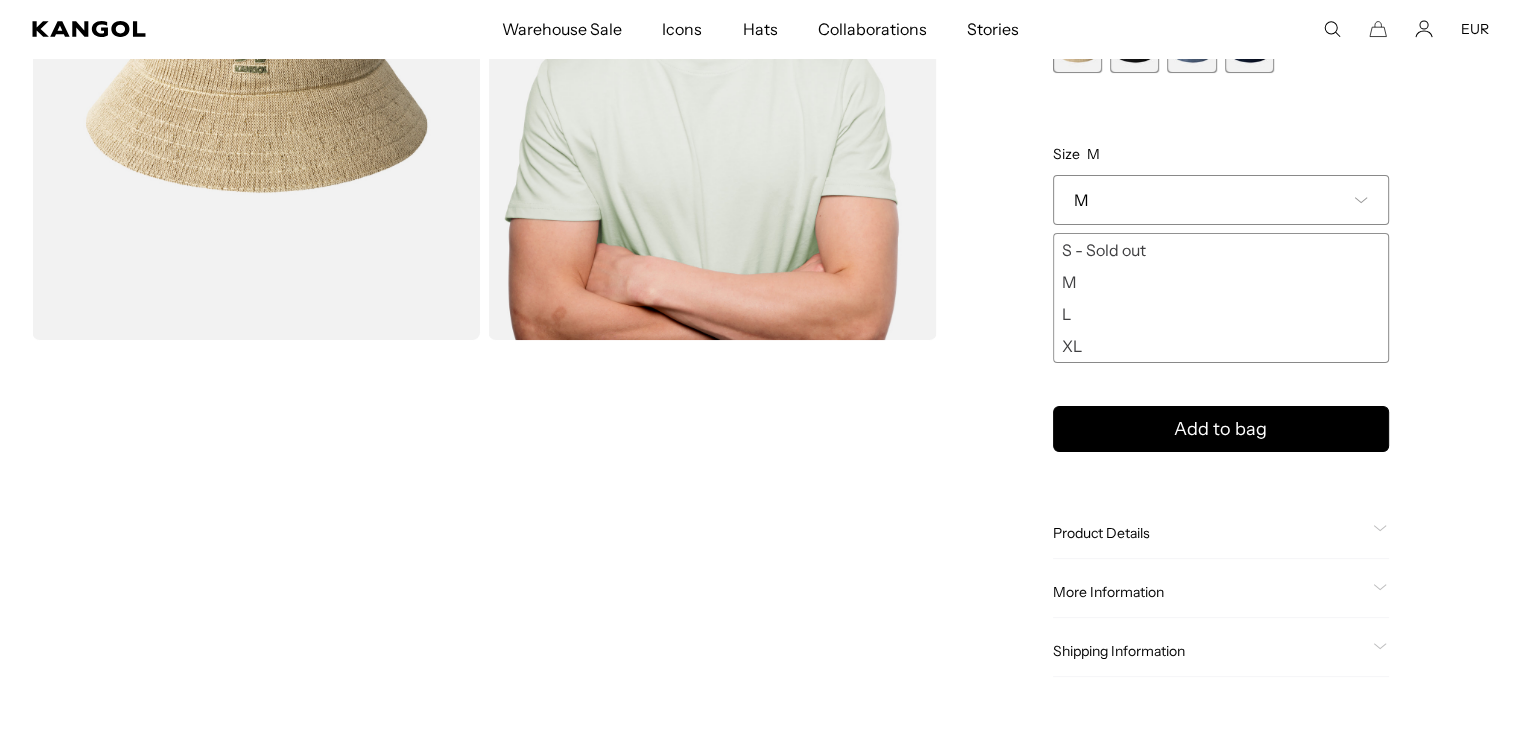 click on "Product Details" 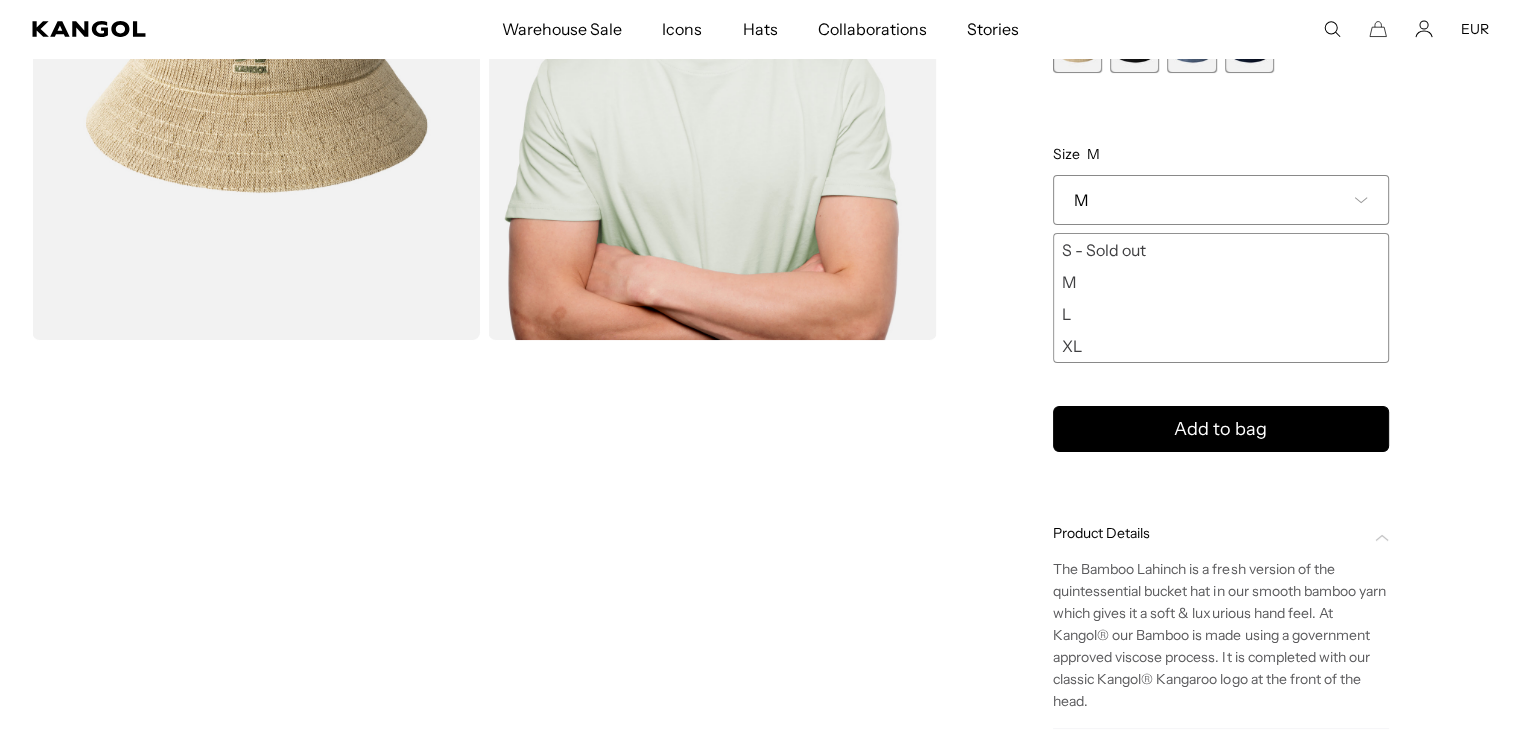 scroll, scrollTop: 0, scrollLeft: 0, axis: both 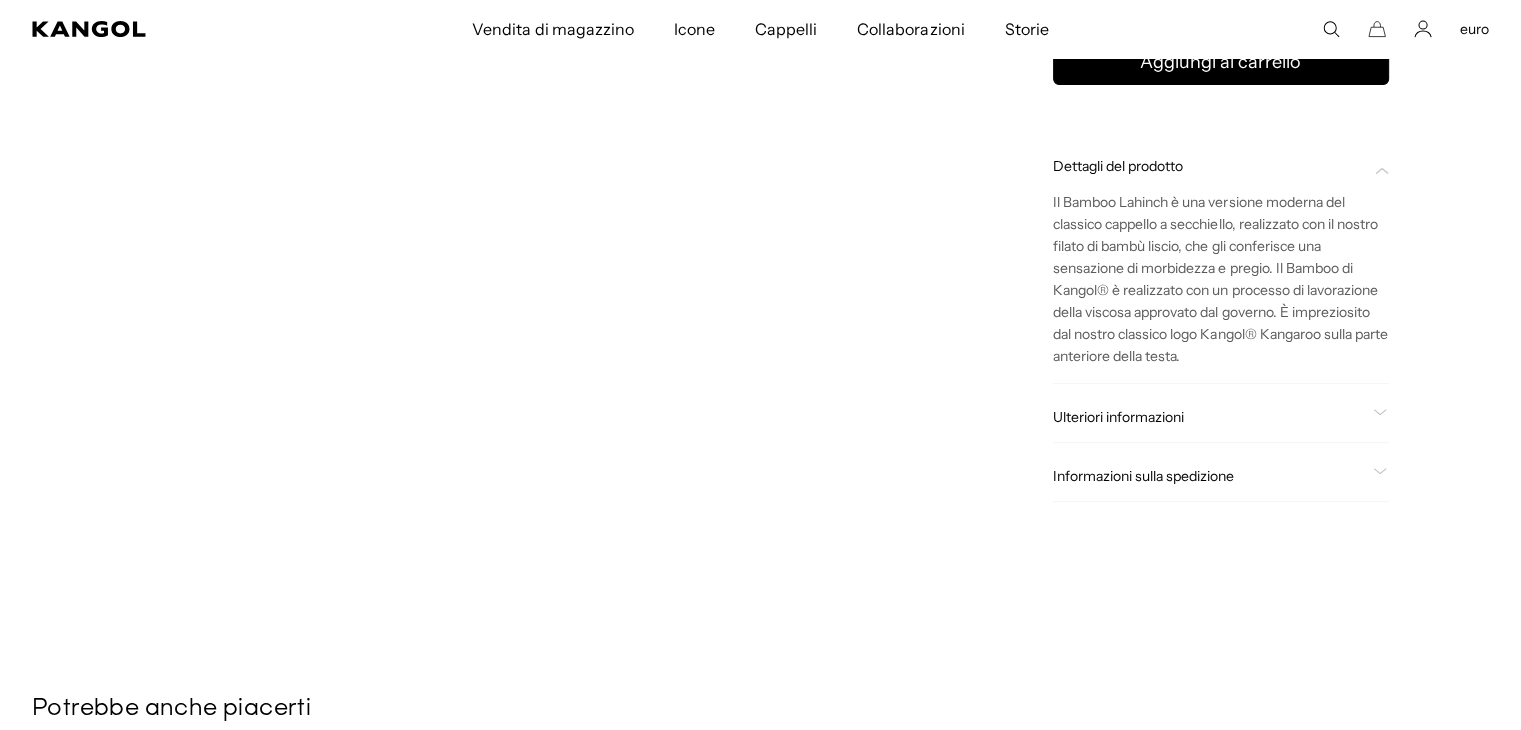 click on "Ulteriori informazioni
ID stile
K3761
Forma
SECCHIO
Fabbricazione
BAMBÙ
Prodotto o importato negli [GEOGRAPHIC_DATA]
Importato" 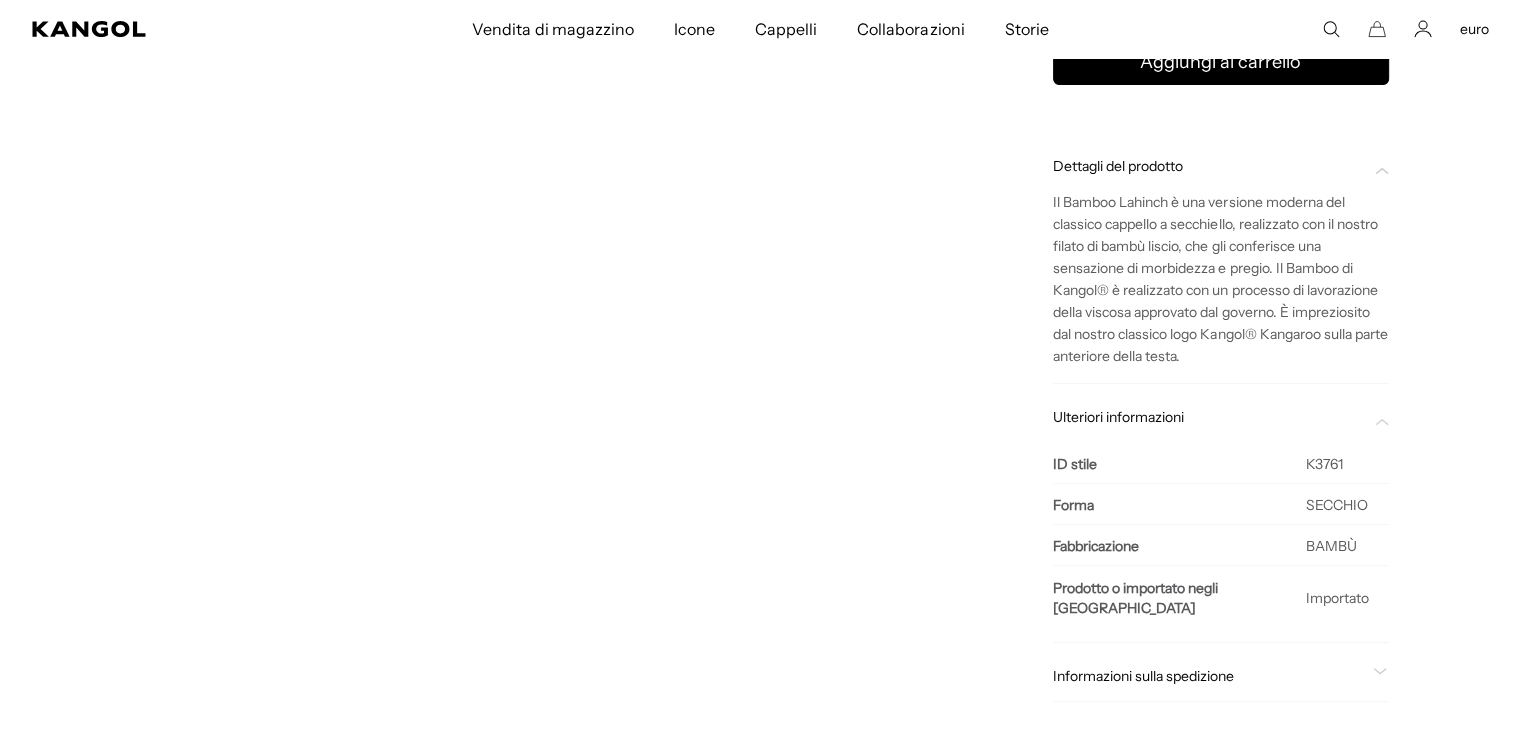 scroll, scrollTop: 0, scrollLeft: 0, axis: both 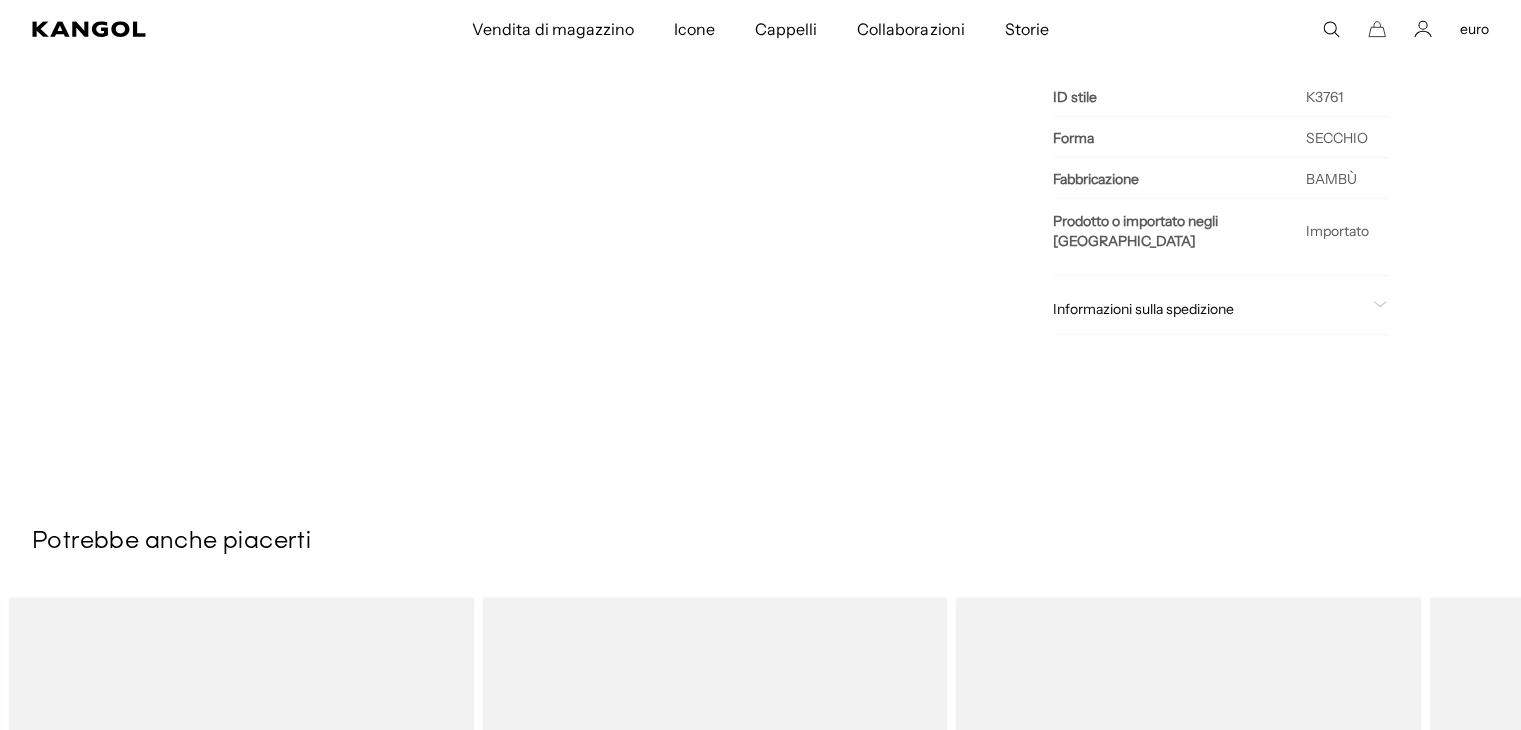 click on "Informazioni sulla spedizione" 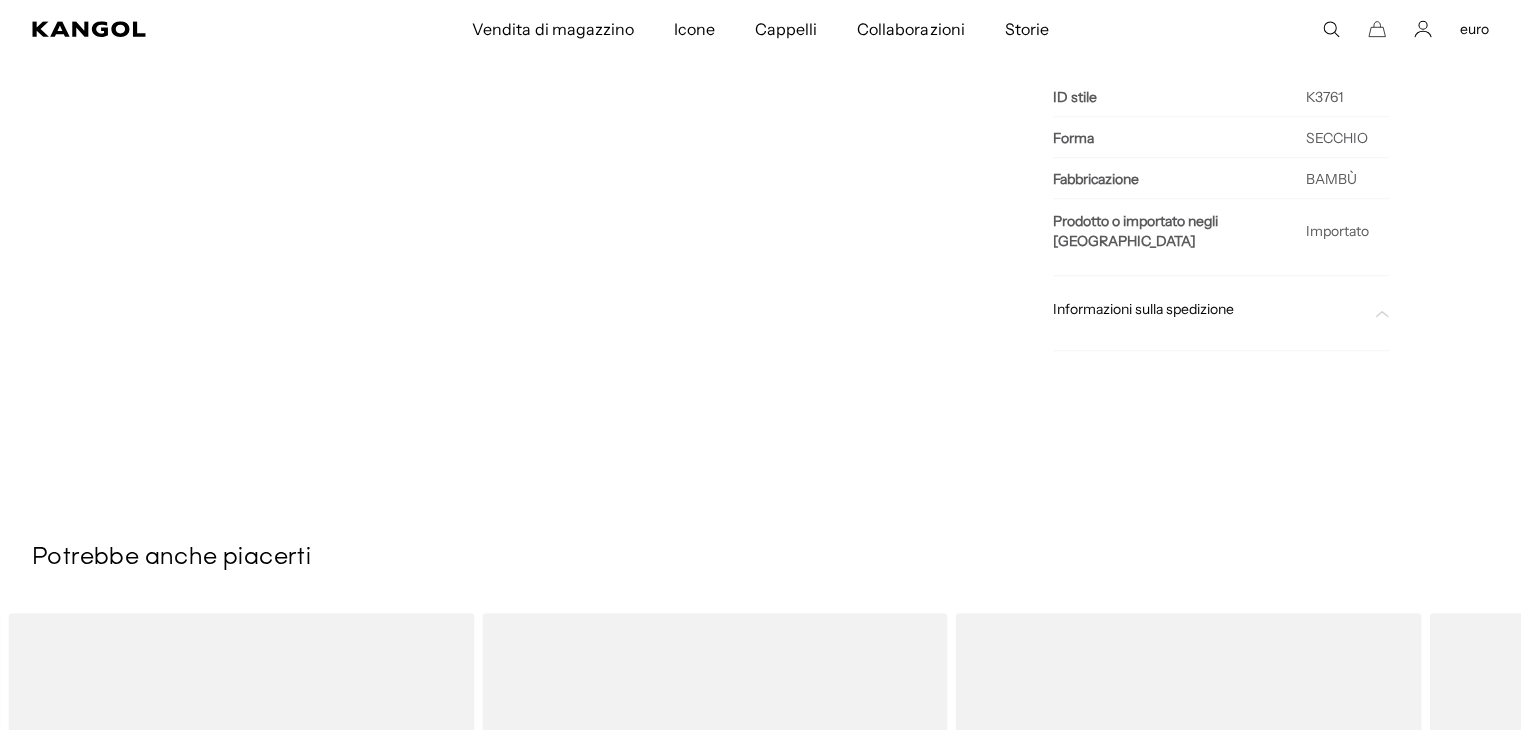 scroll, scrollTop: 0, scrollLeft: 412, axis: horizontal 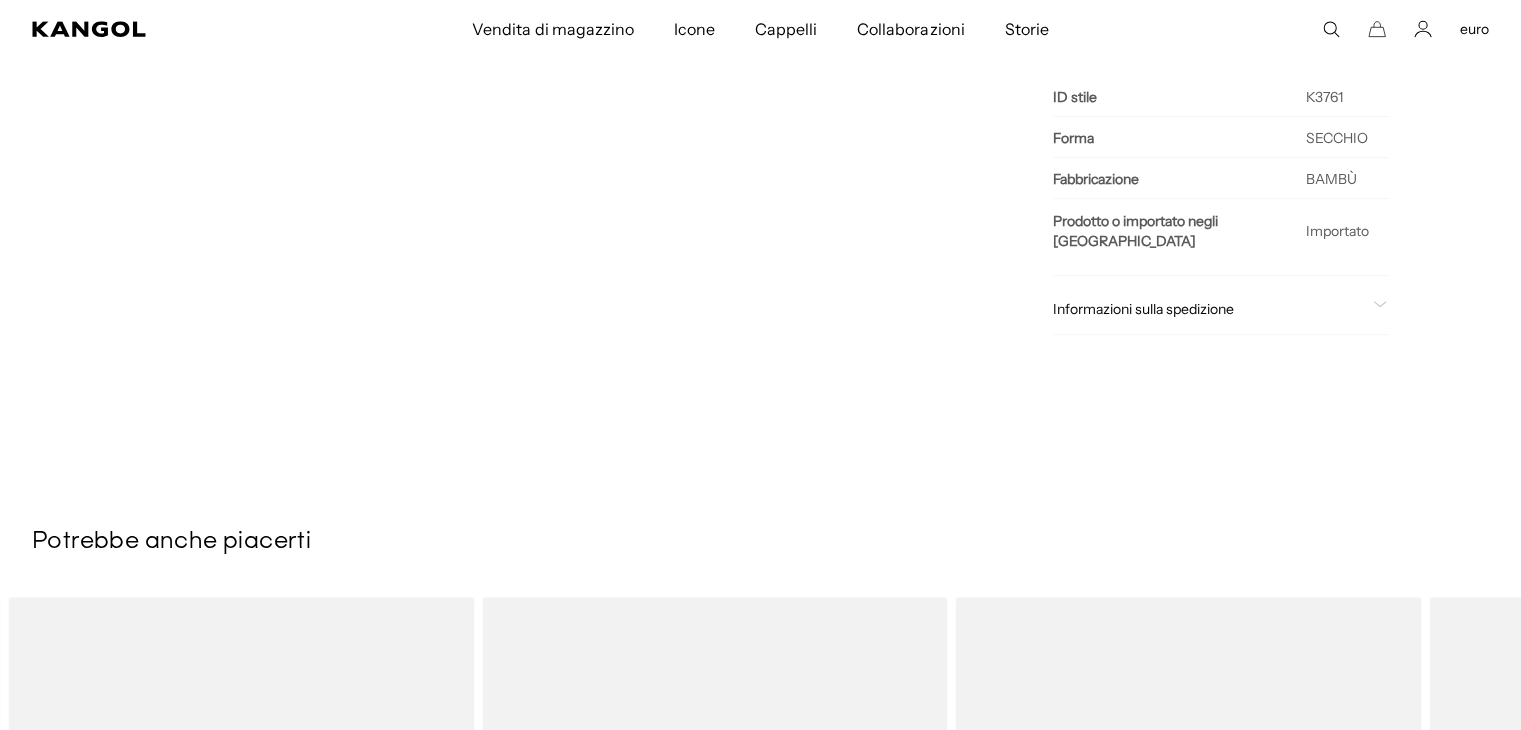 click on "Informazioni sulla spedizione" 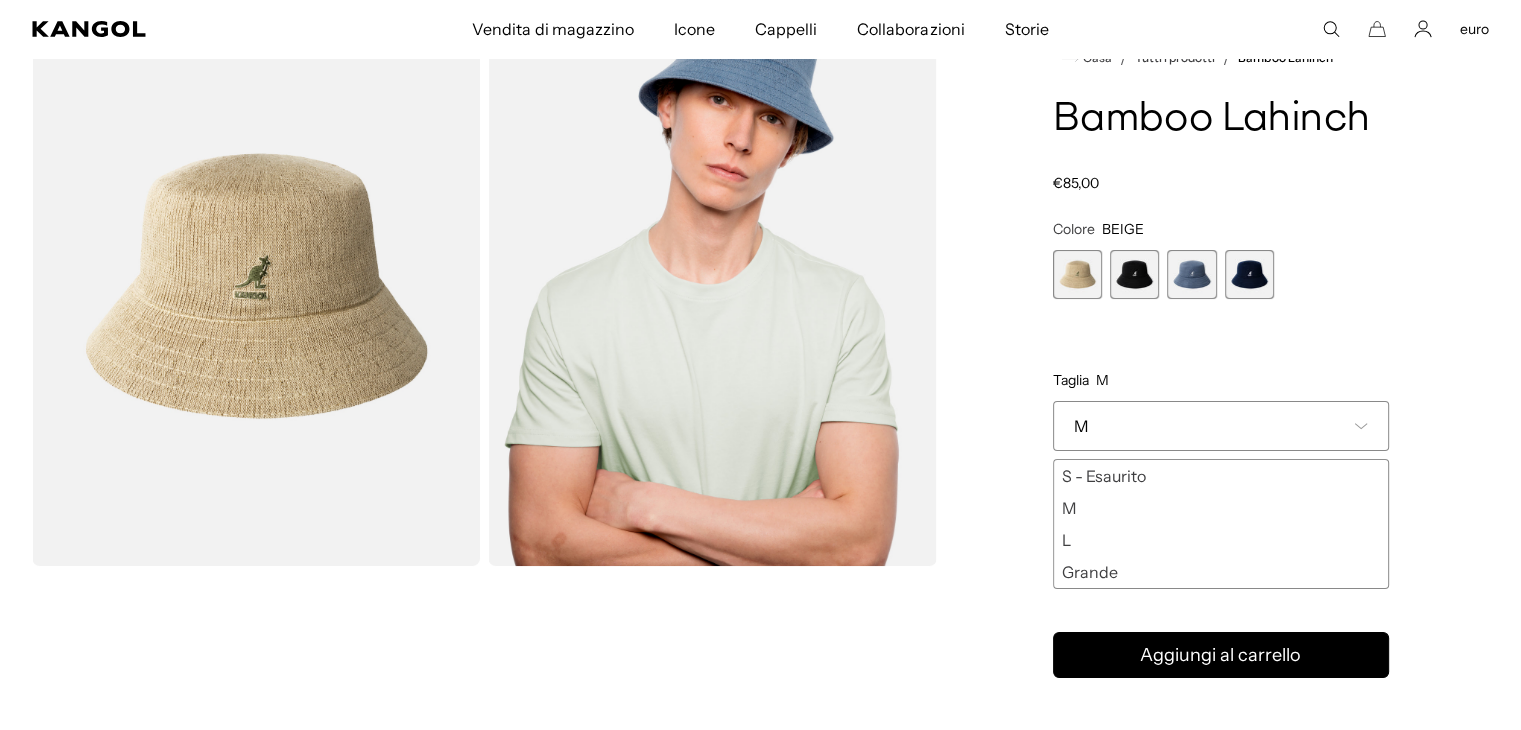 scroll, scrollTop: 0, scrollLeft: 0, axis: both 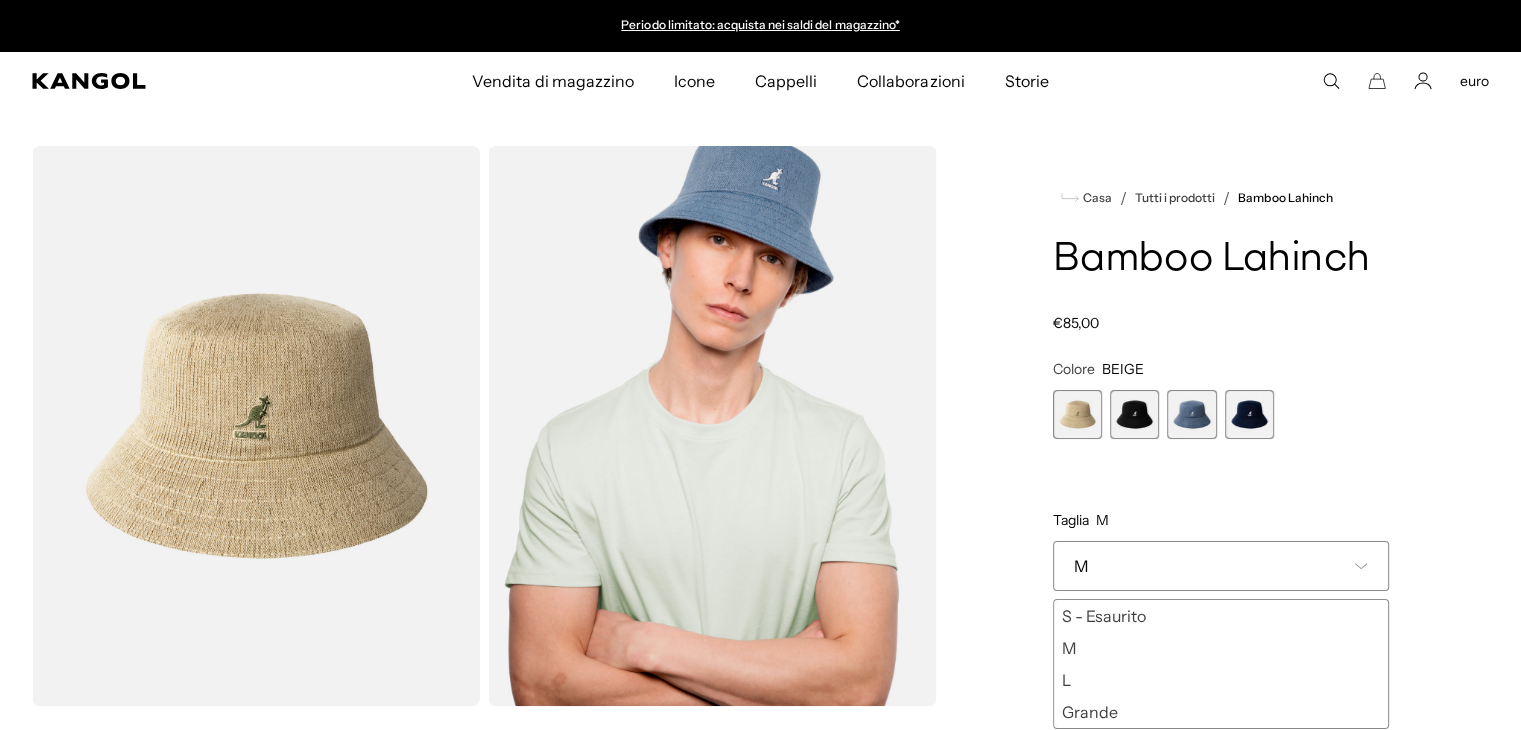 click at bounding box center [256, 426] 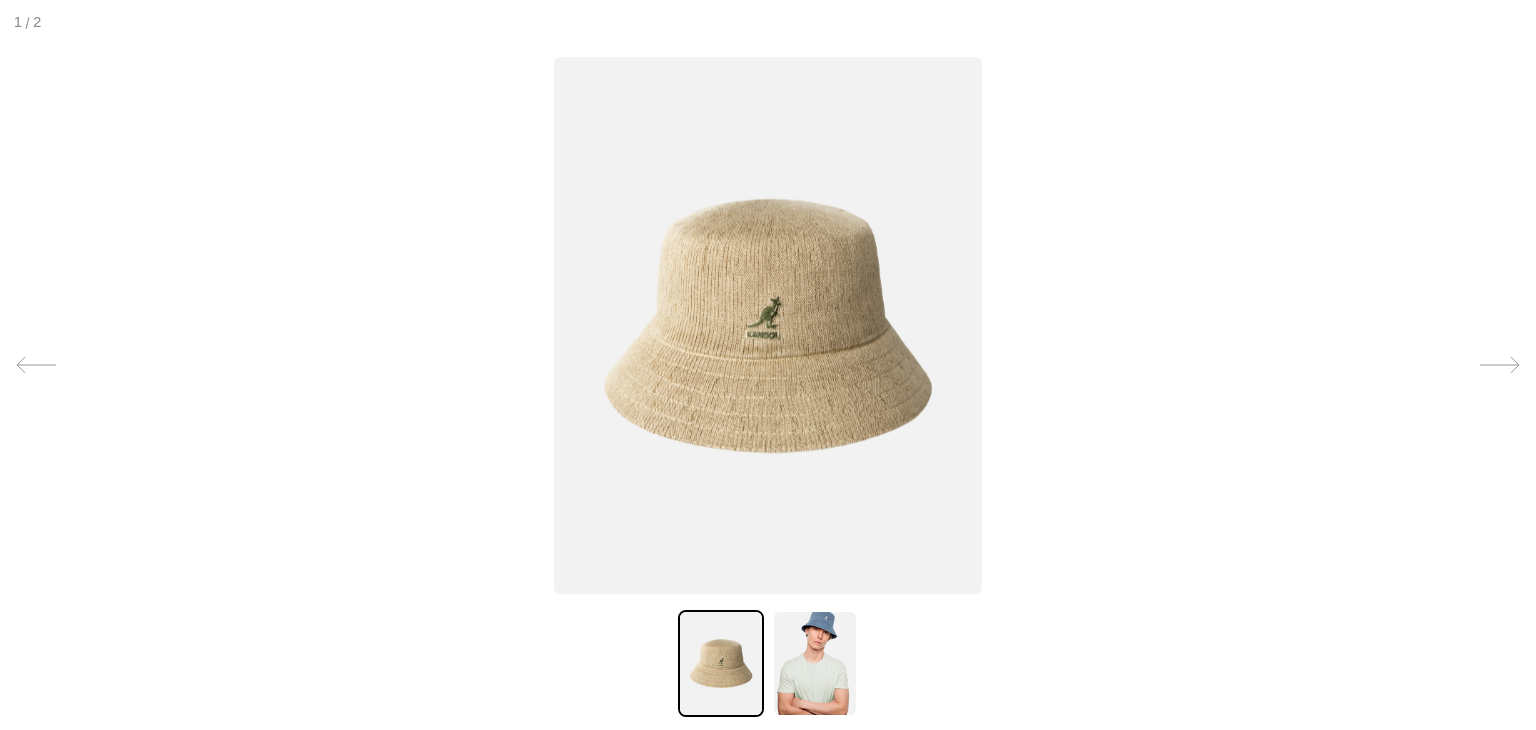 scroll, scrollTop: 0, scrollLeft: 412, axis: horizontal 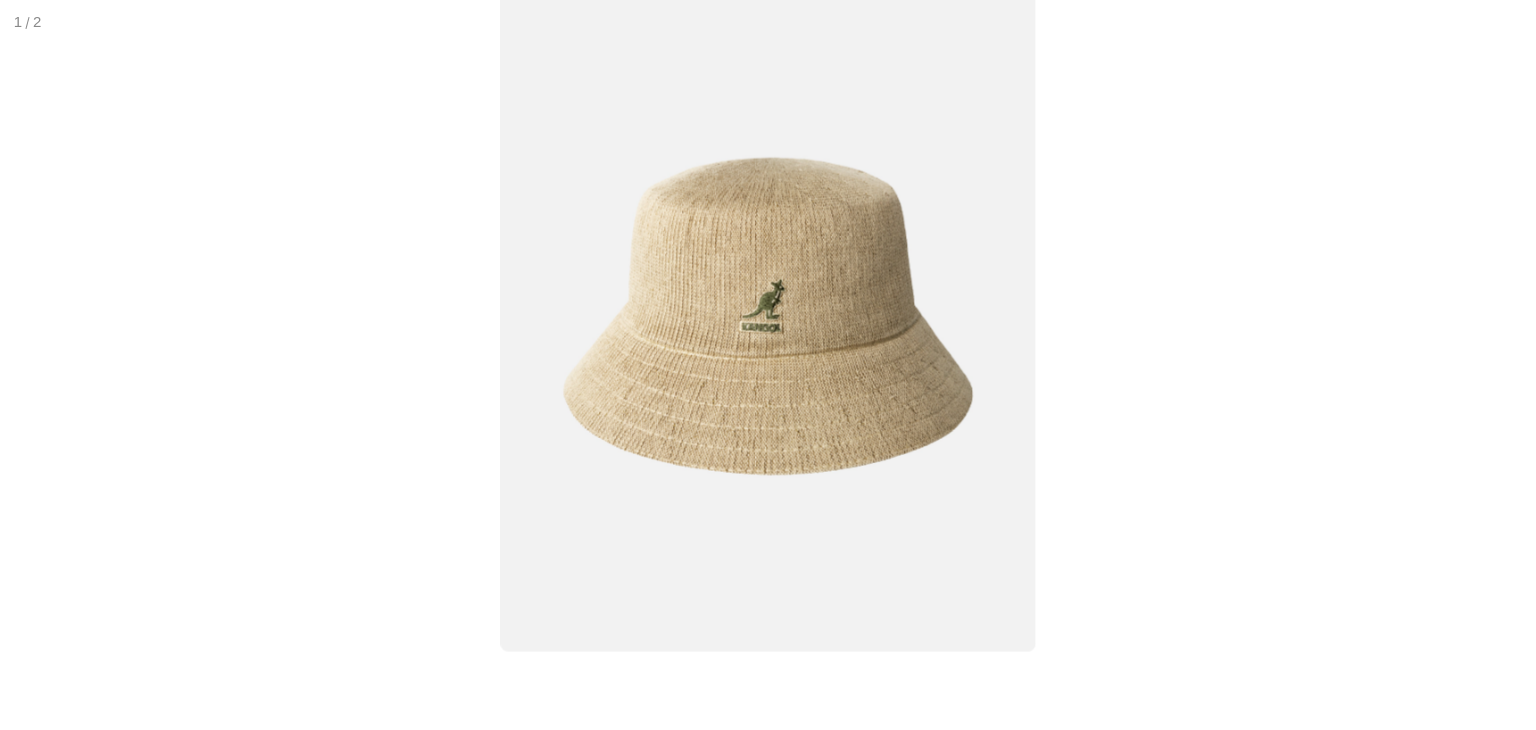 click at bounding box center (768, 315) 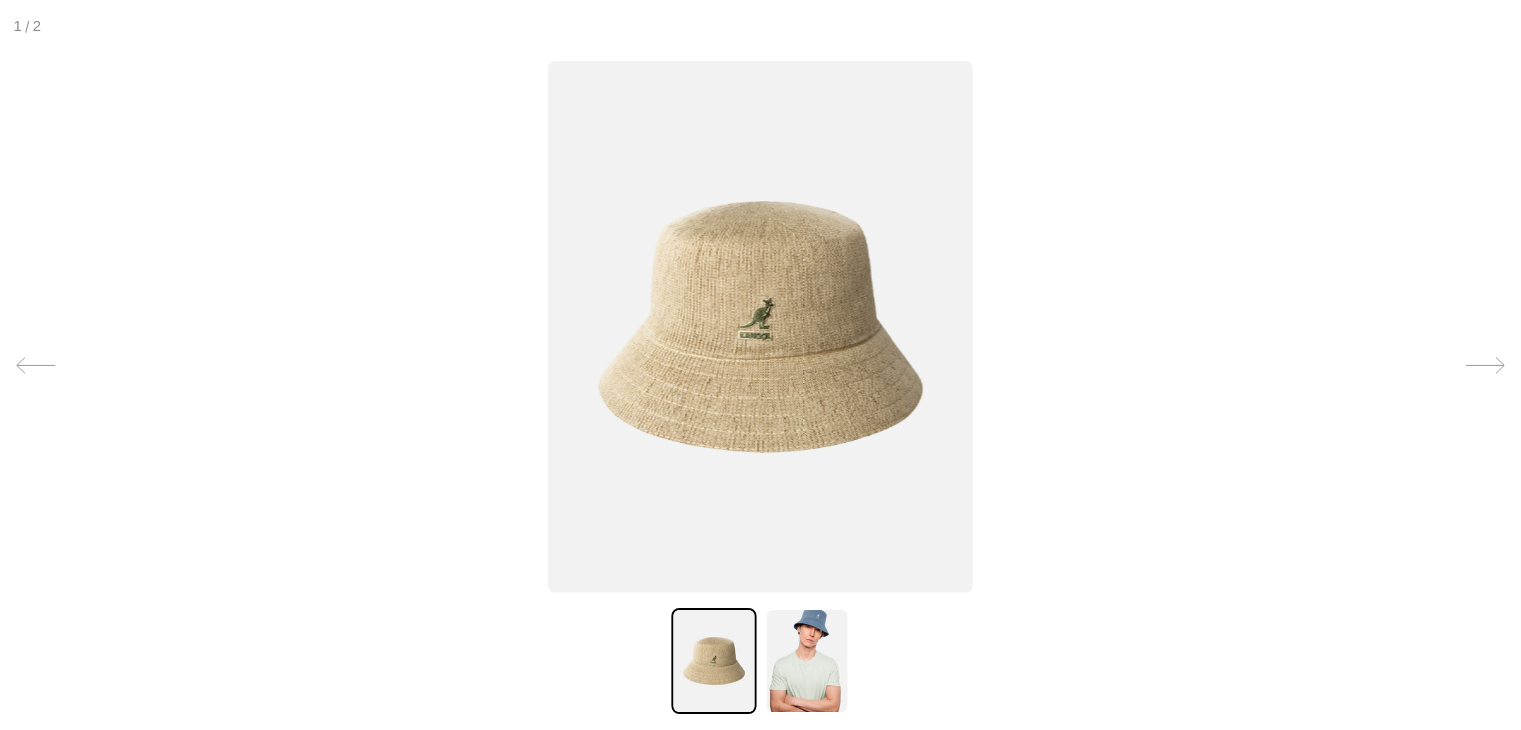 scroll, scrollTop: 0, scrollLeft: 0, axis: both 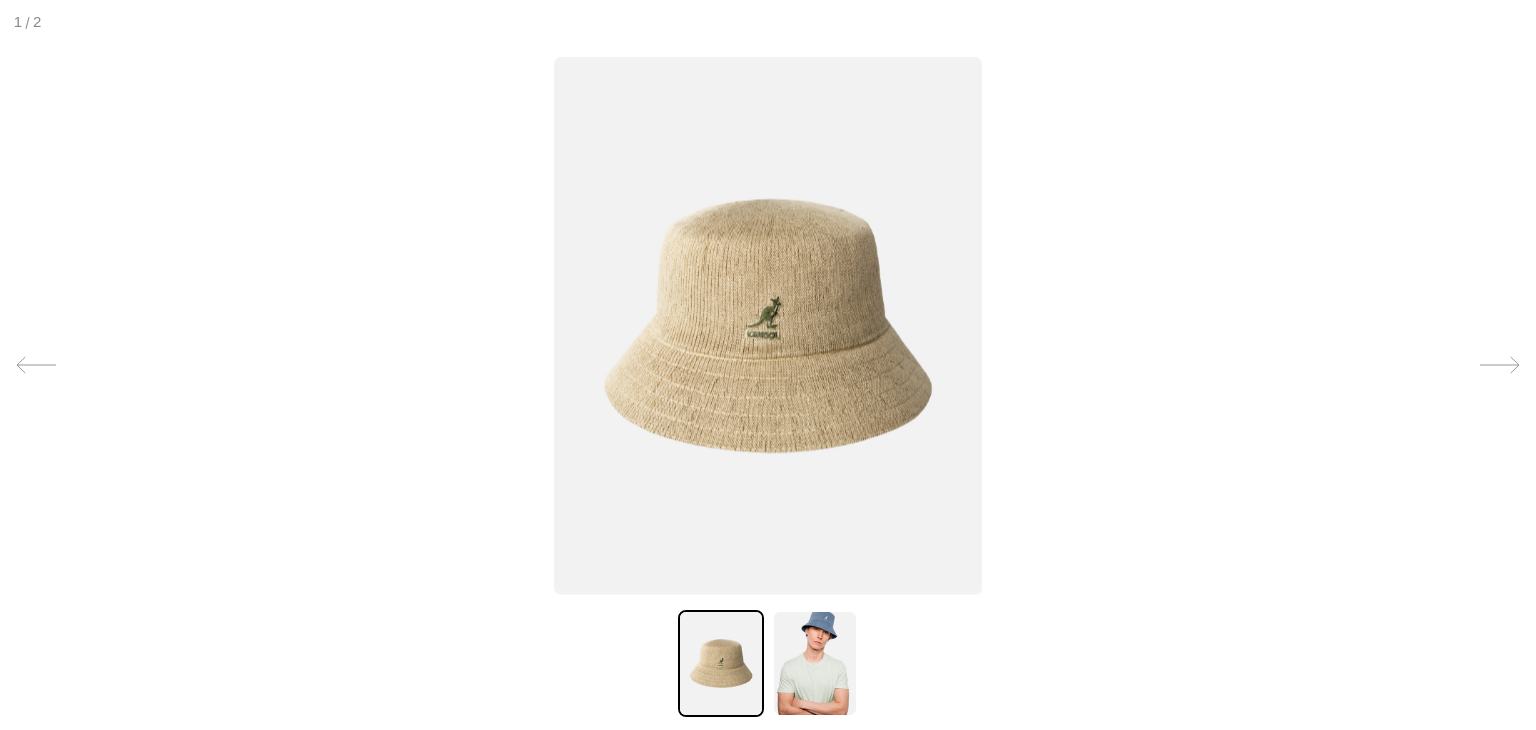 click at bounding box center [768, 365] 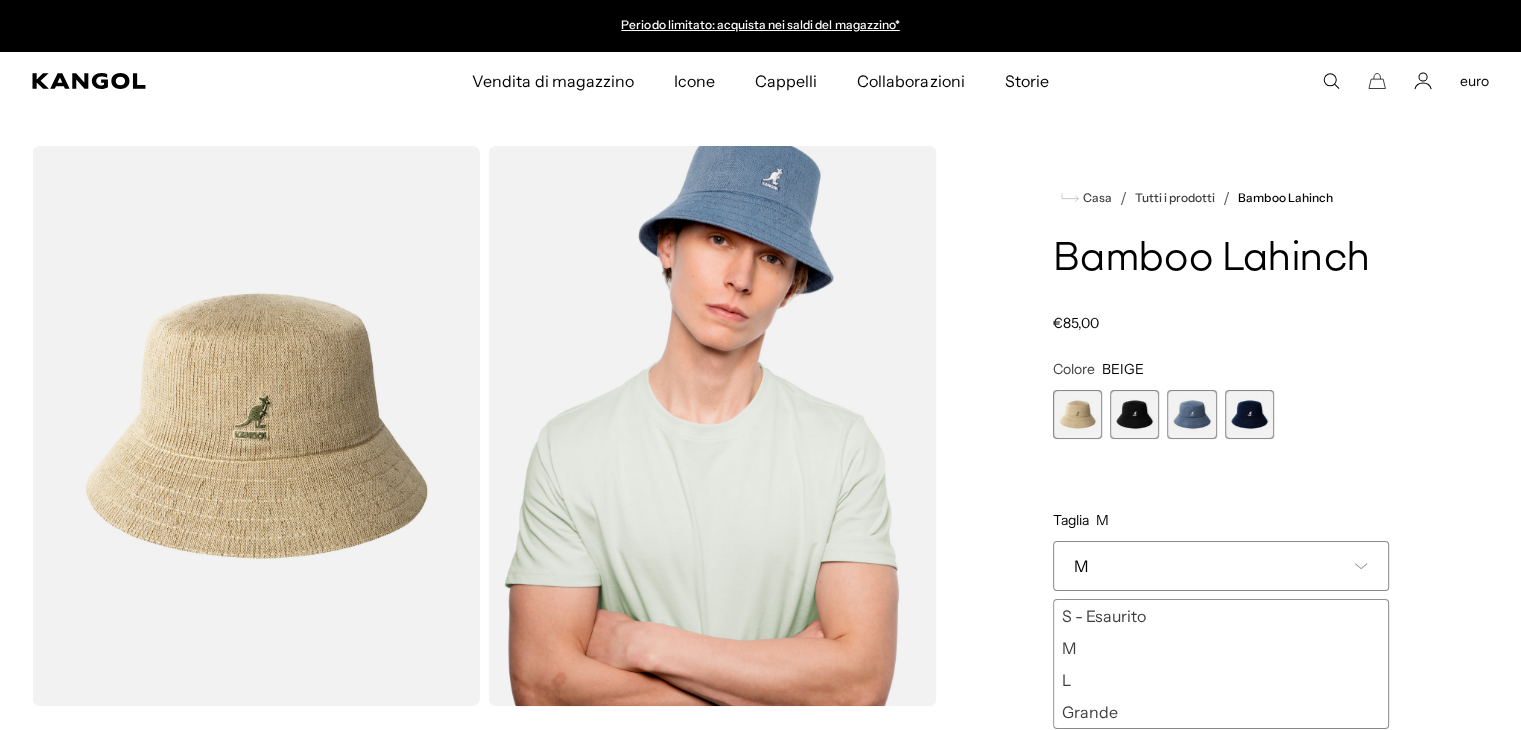 click at bounding box center (1191, 414) 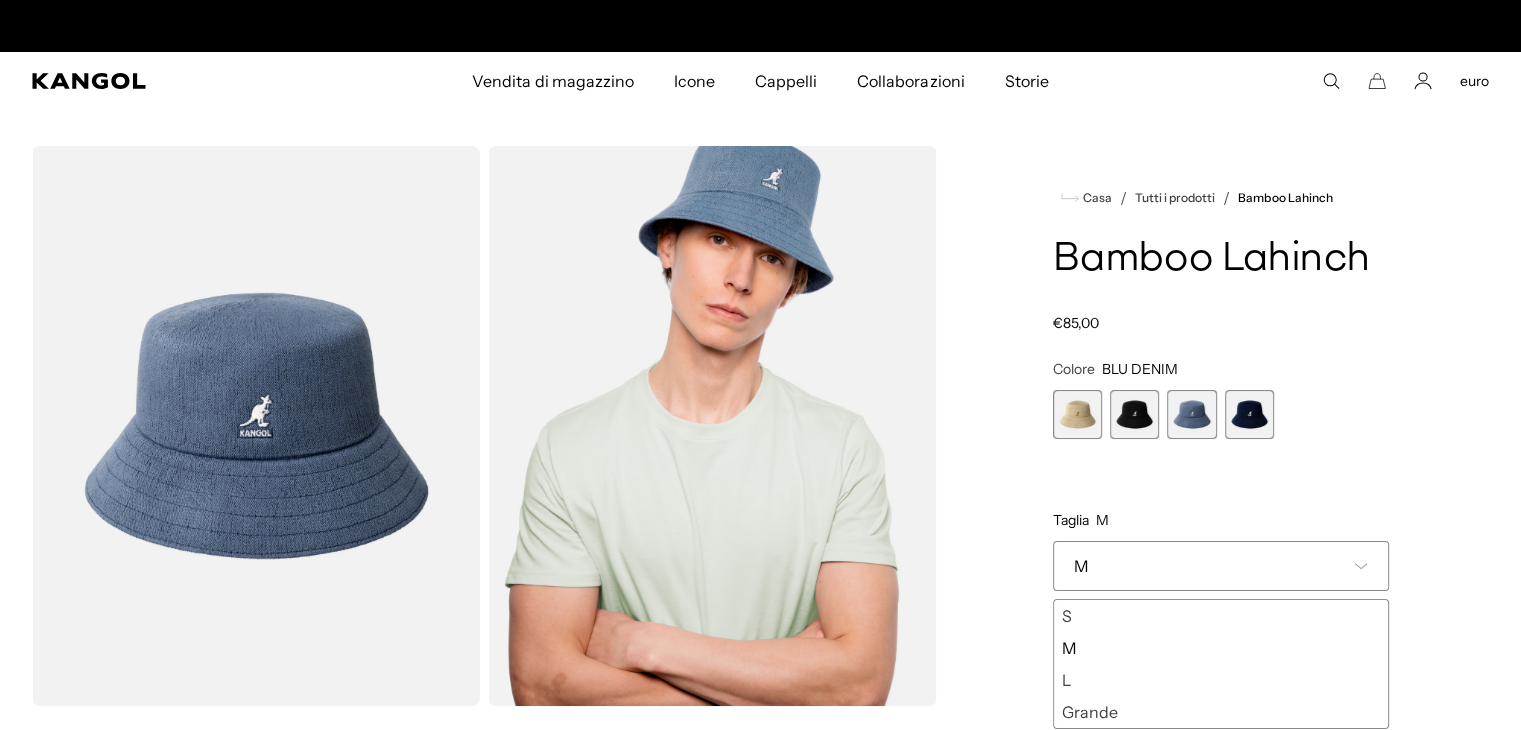 scroll, scrollTop: 0, scrollLeft: 0, axis: both 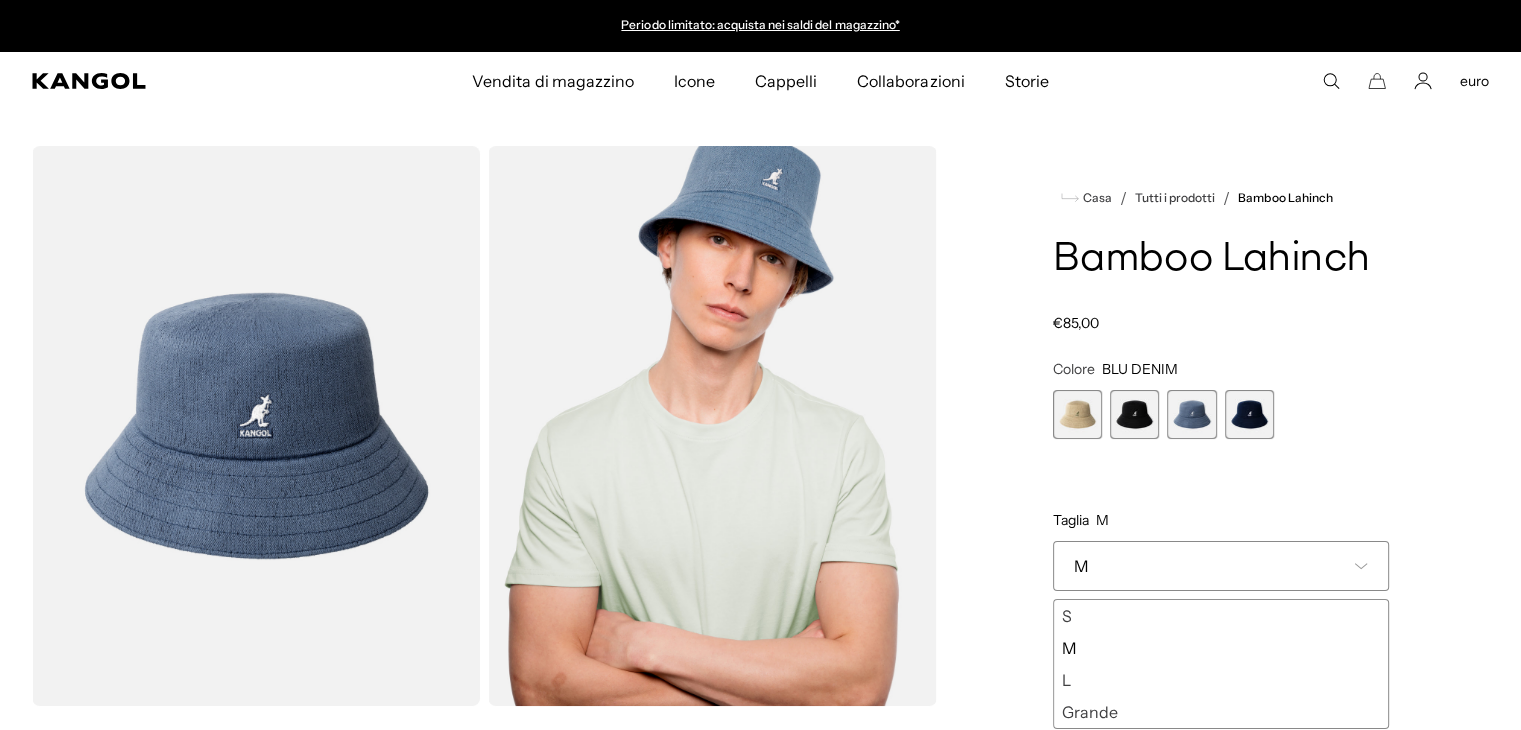 click at bounding box center [1077, 414] 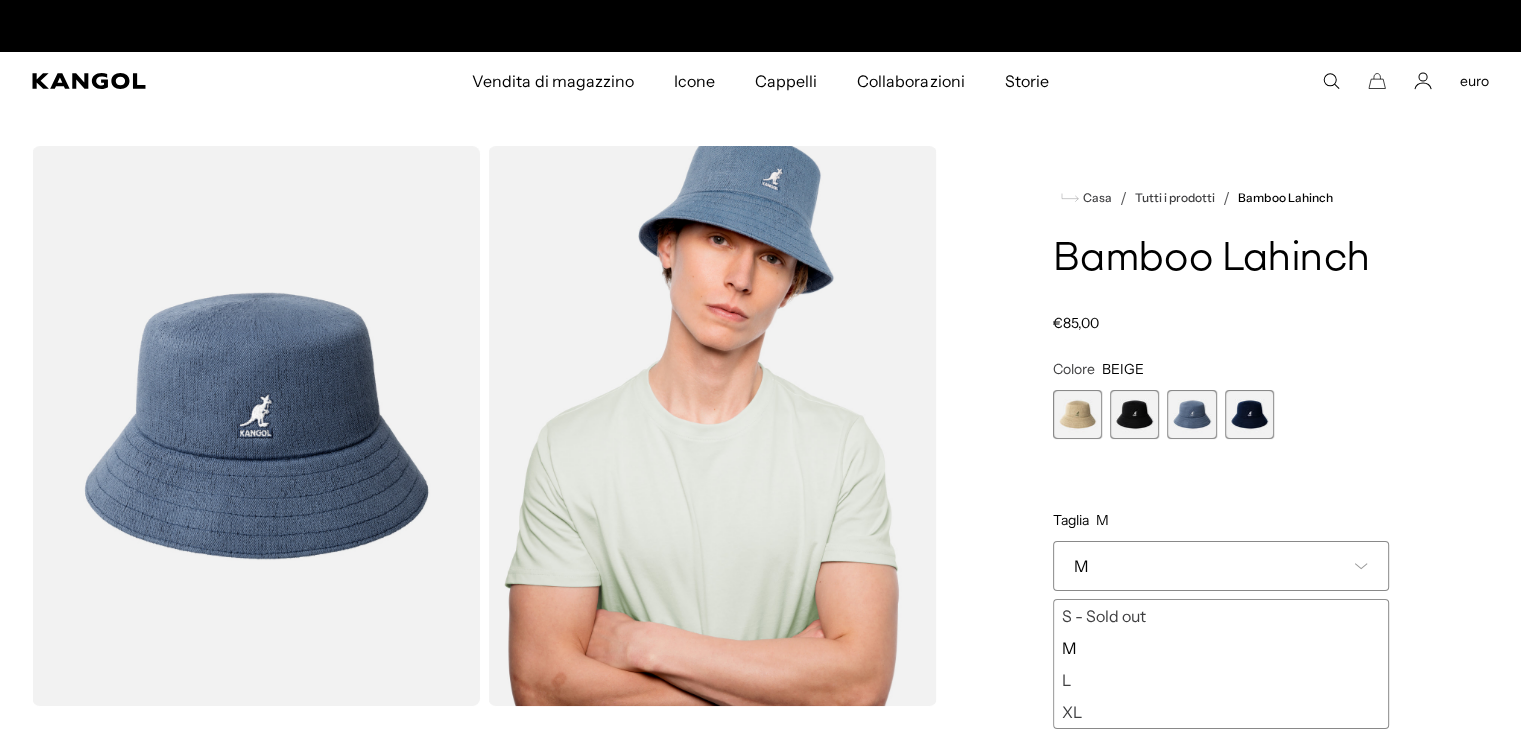 scroll, scrollTop: 0, scrollLeft: 412, axis: horizontal 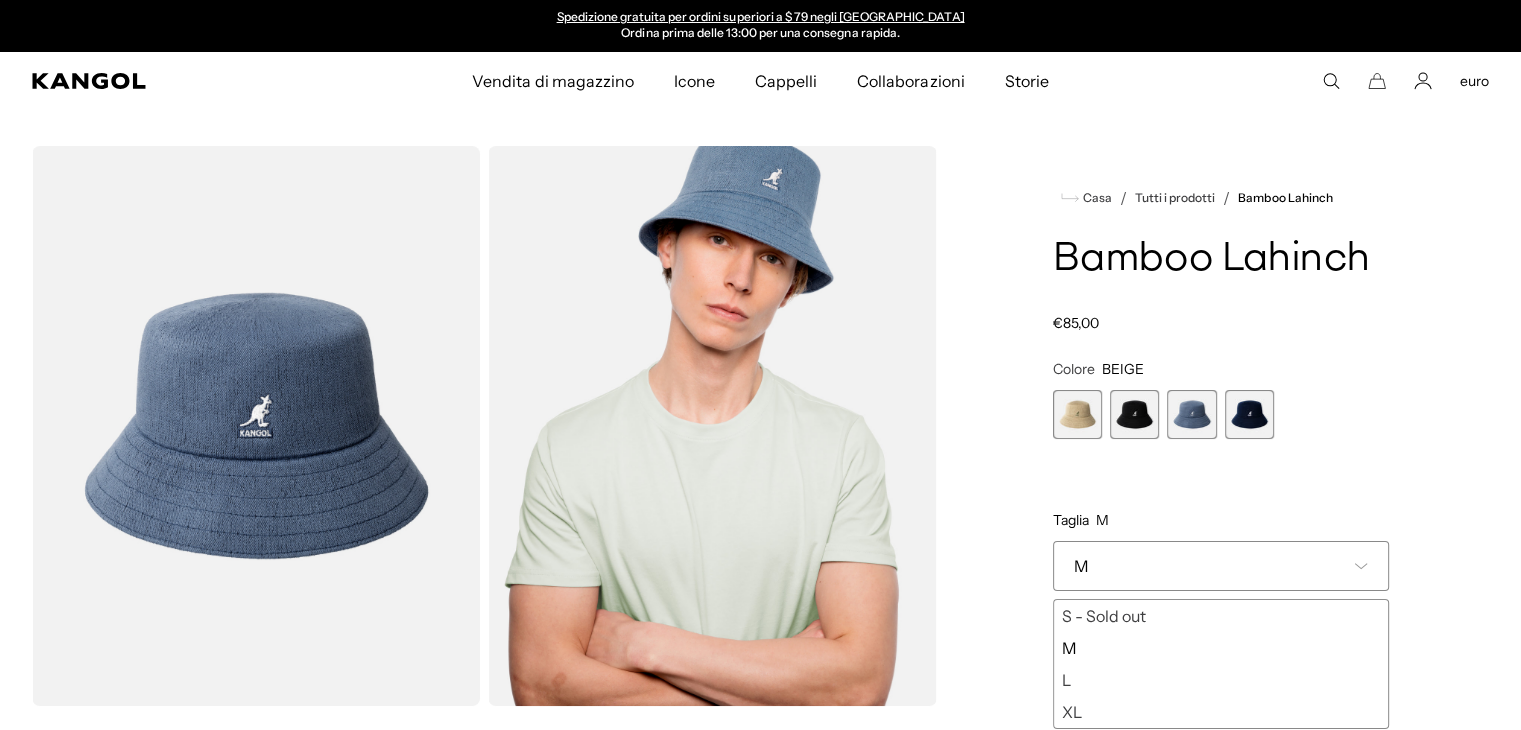 click at bounding box center (1077, 414) 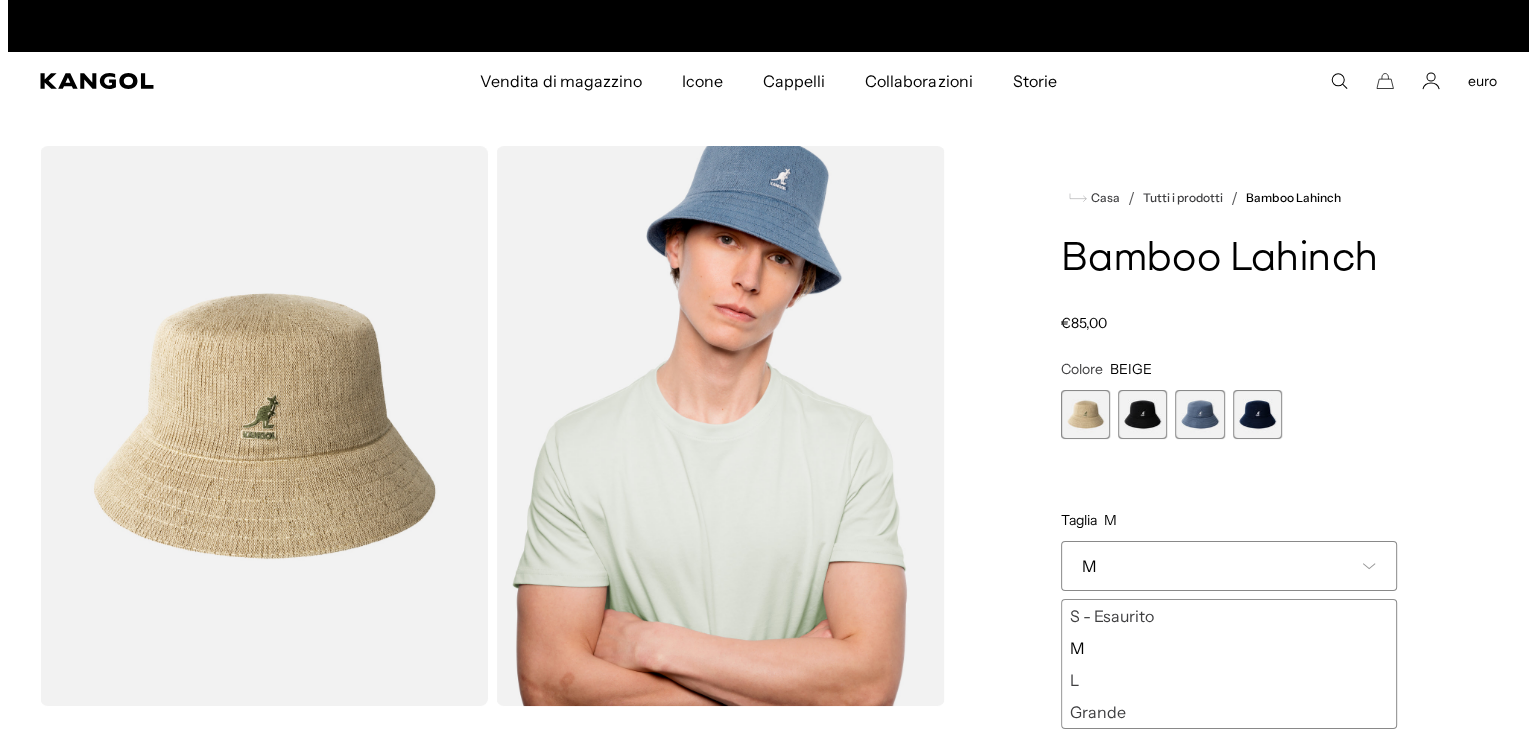scroll, scrollTop: 0, scrollLeft: 412, axis: horizontal 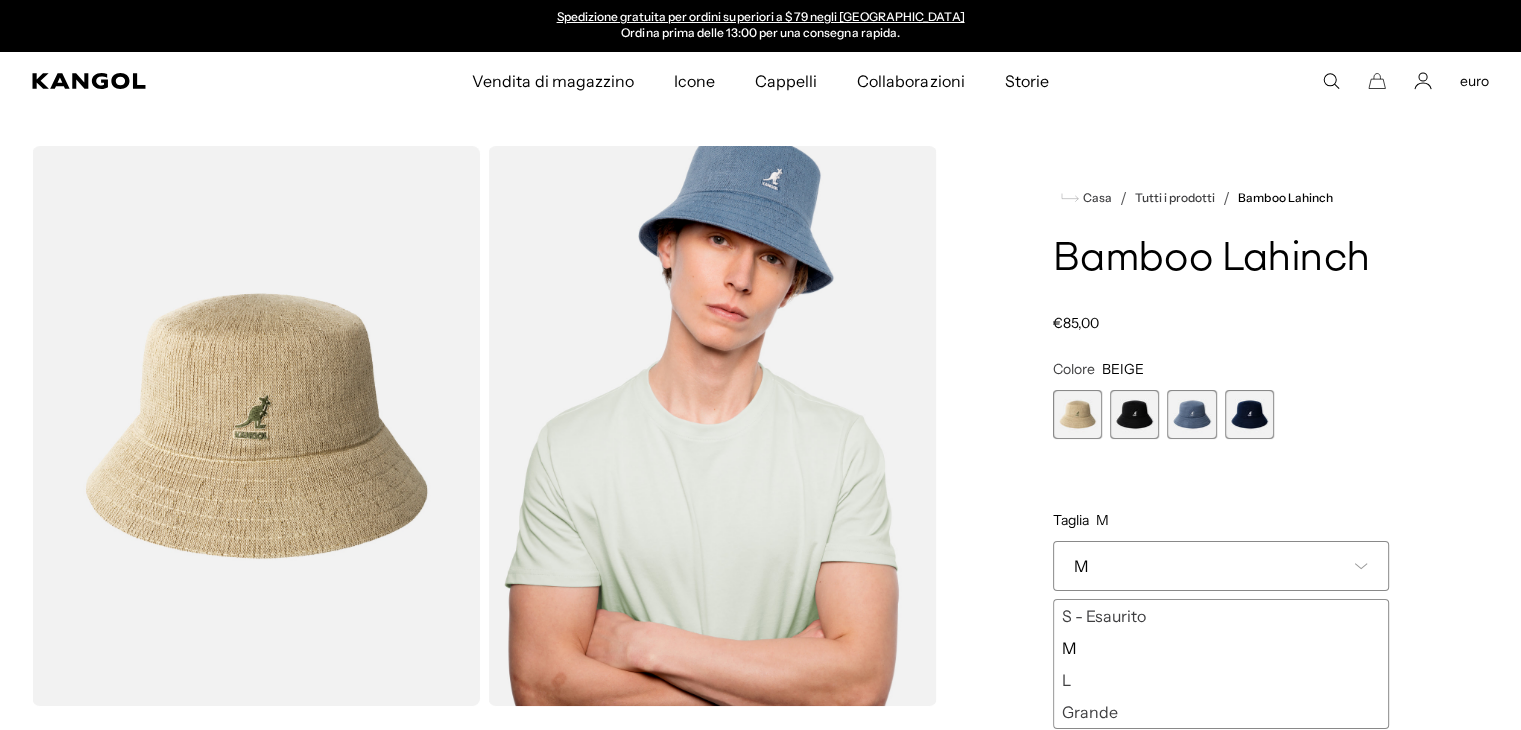 click on "M" at bounding box center (1221, 648) 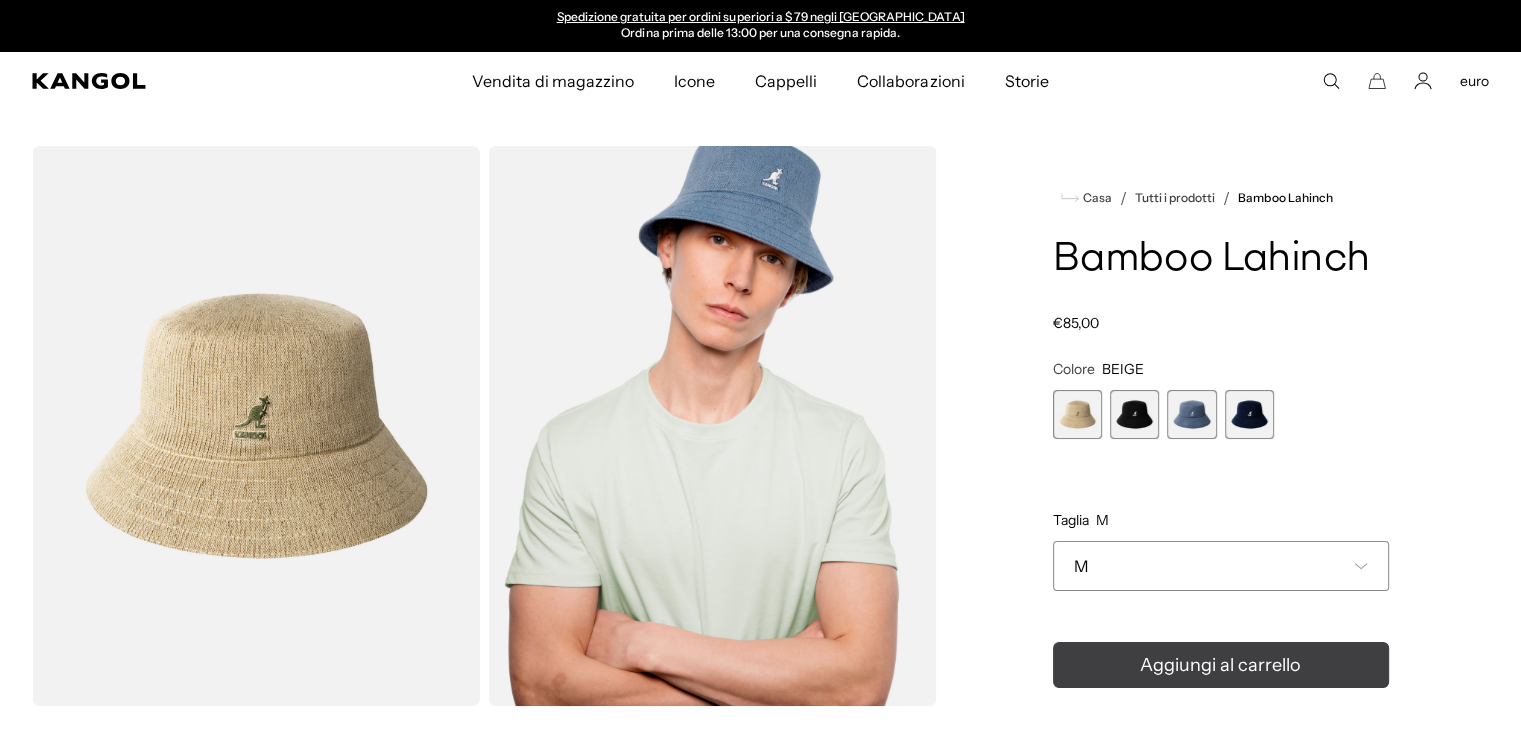 click on "Aggiungi al carrello" at bounding box center (1220, 665) 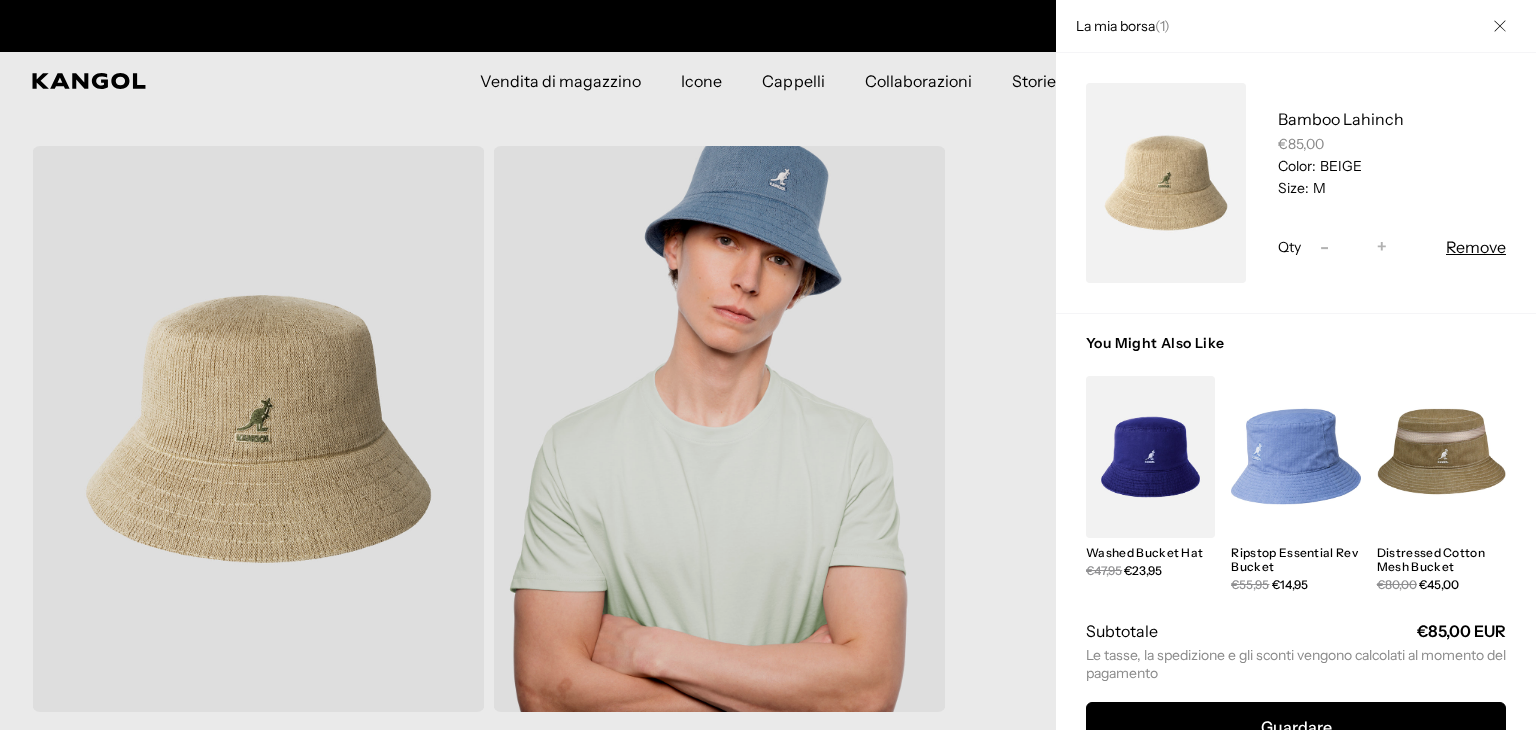 scroll, scrollTop: 0, scrollLeft: 412, axis: horizontal 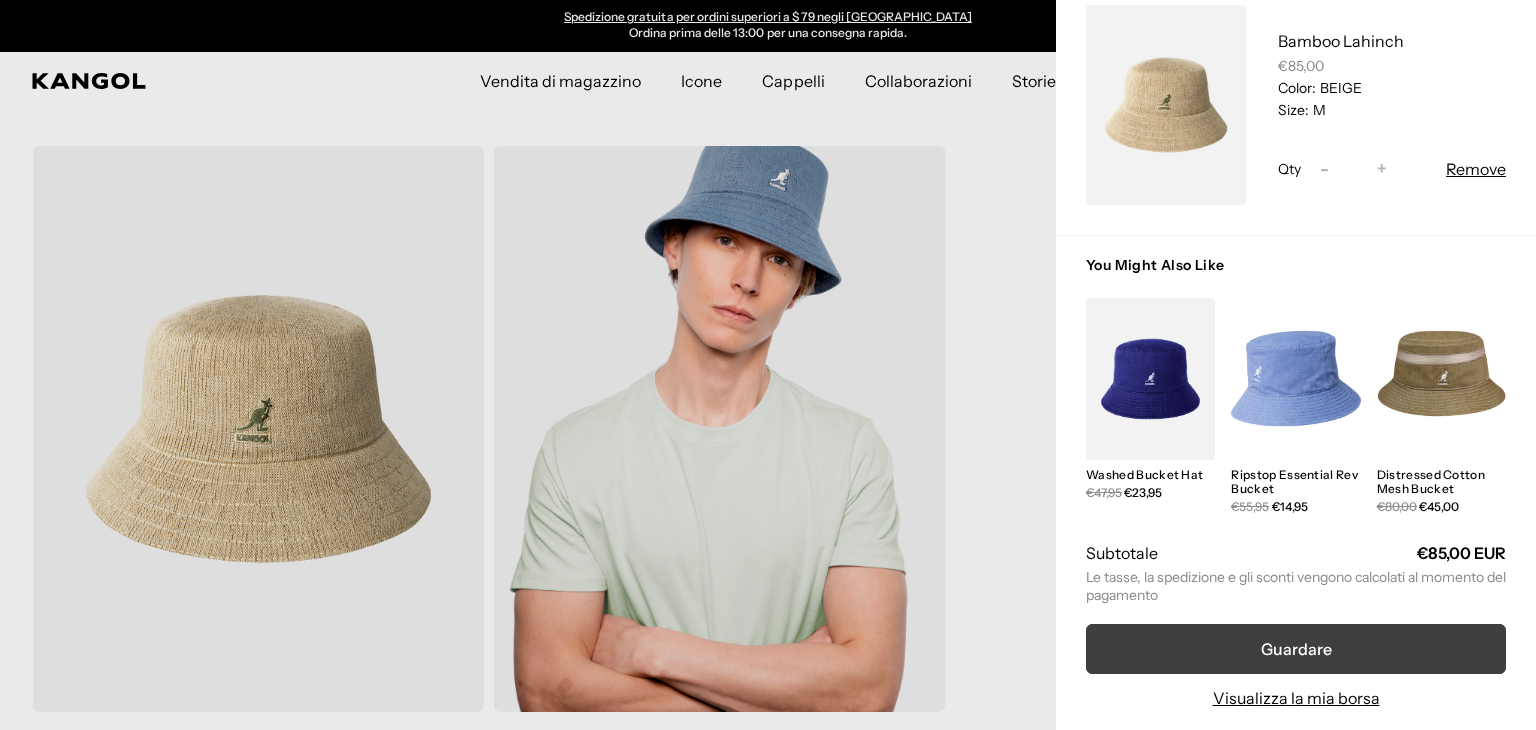 click on "Guardare" at bounding box center (1296, 649) 